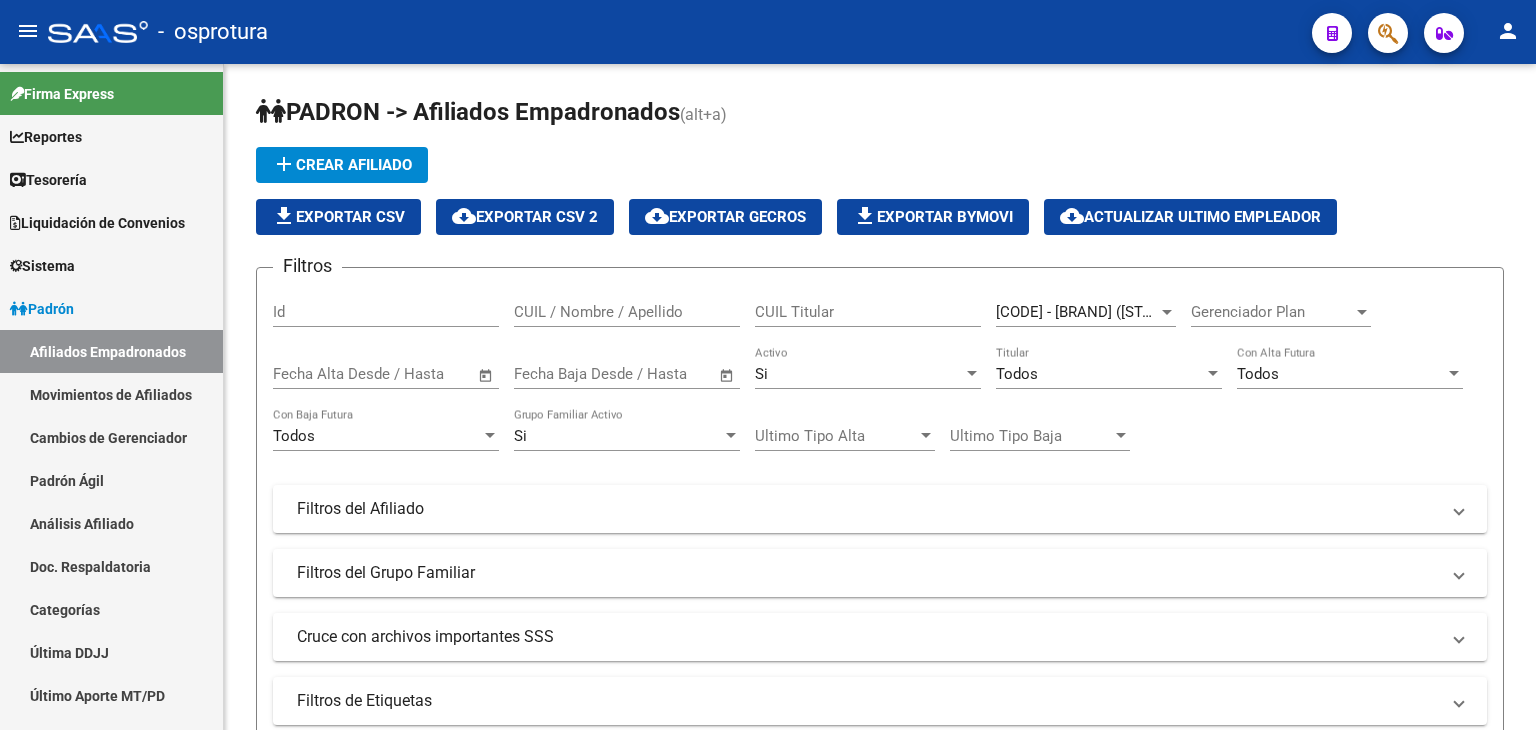 scroll, scrollTop: 0, scrollLeft: 0, axis: both 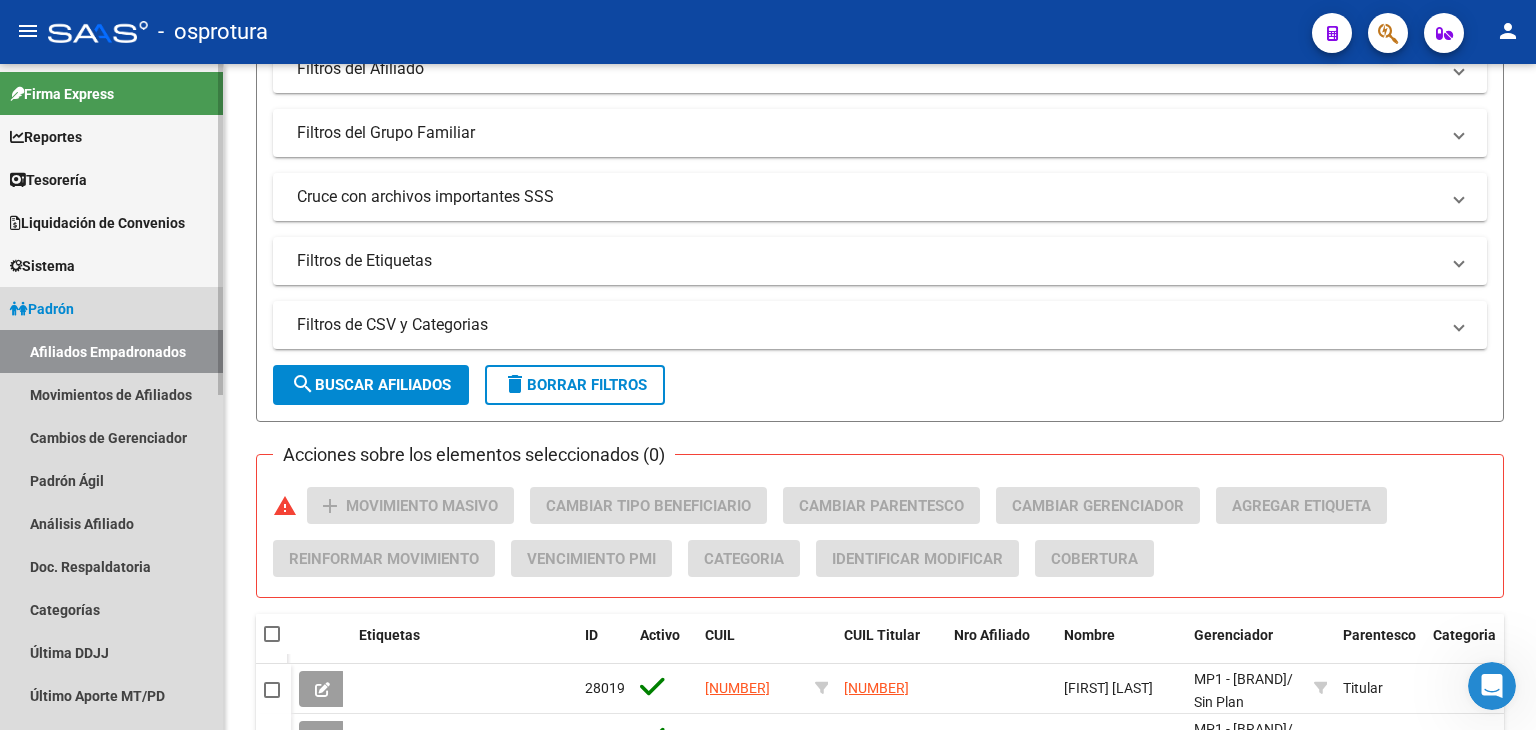 click on "Padrón" at bounding box center [111, 308] 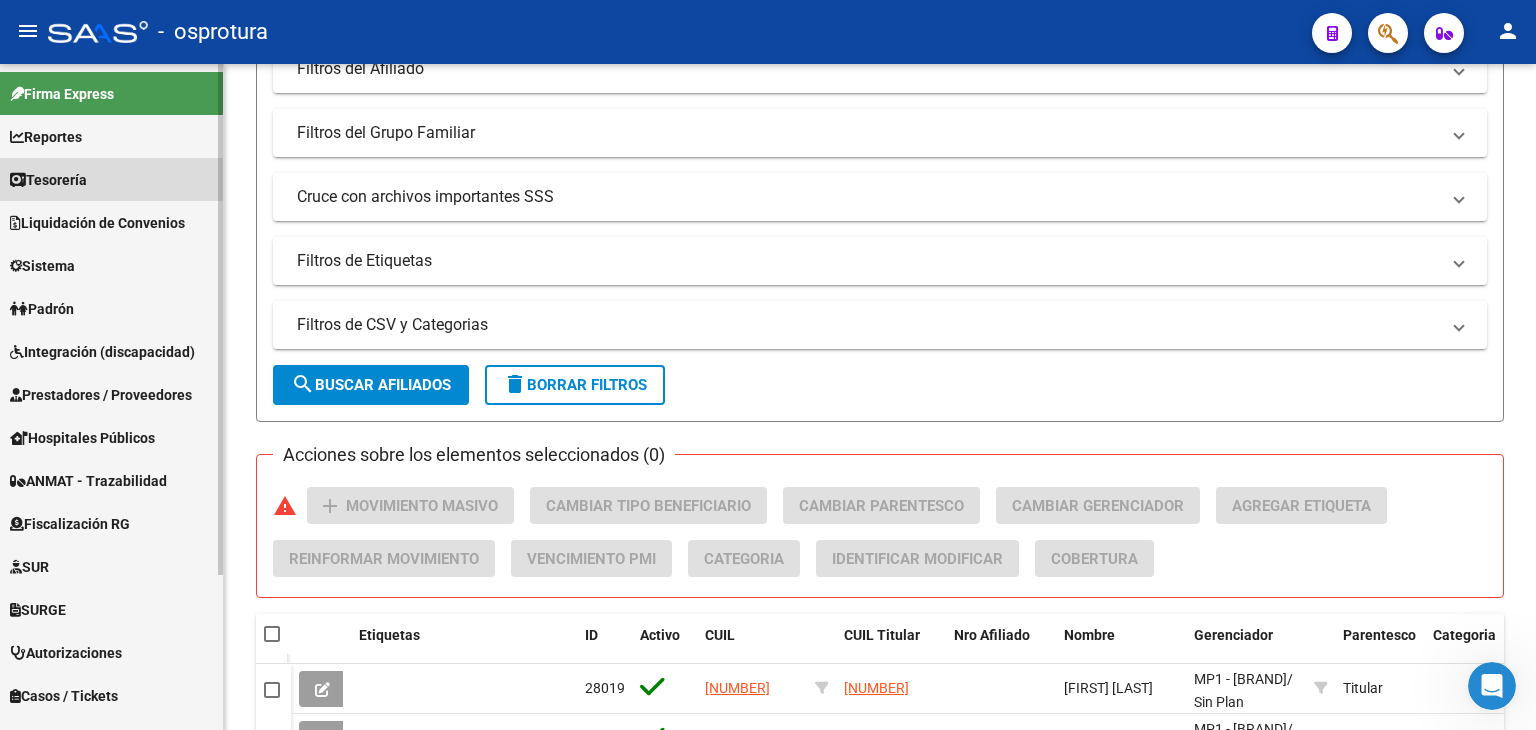 click on "Tesorería" at bounding box center (111, 179) 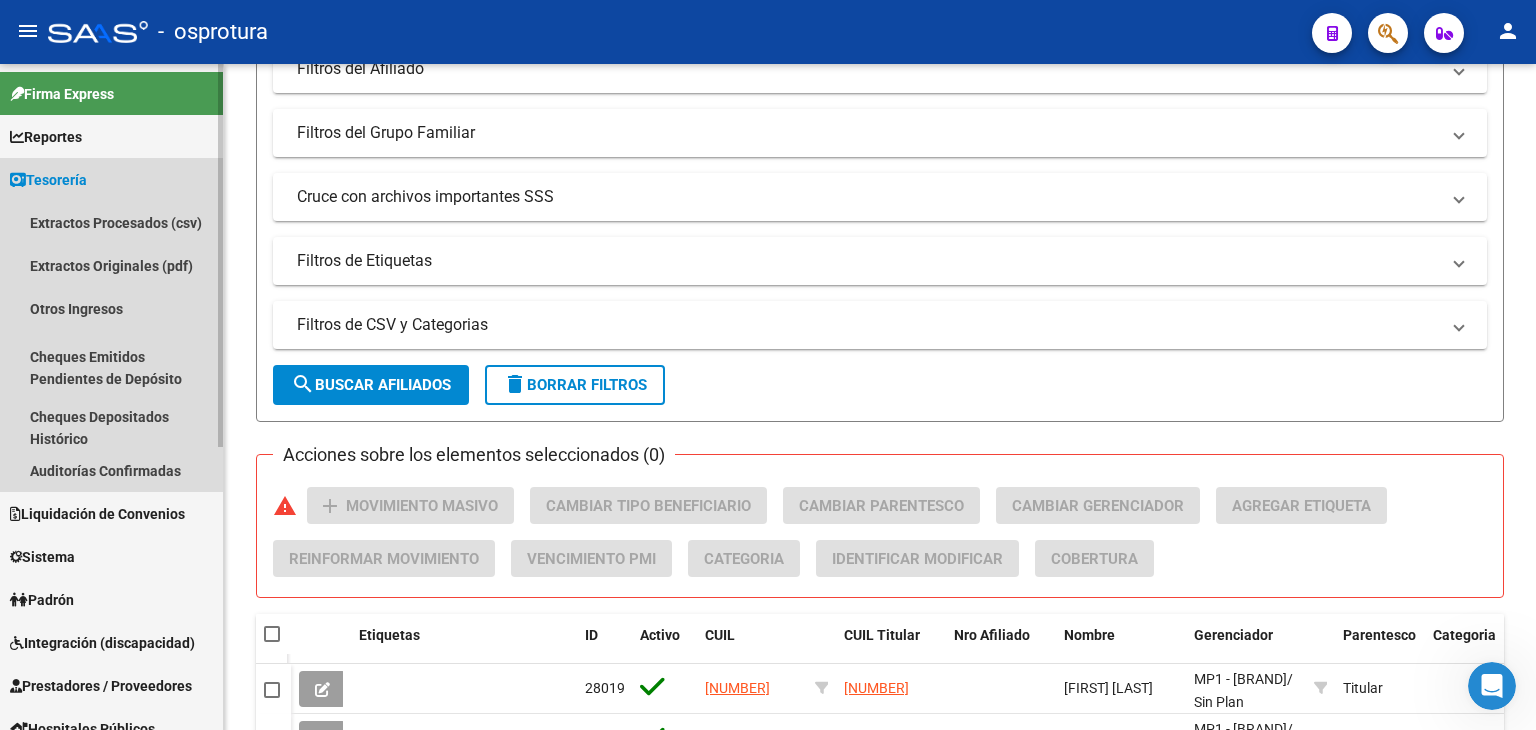 click on "Tesorería" at bounding box center [111, 179] 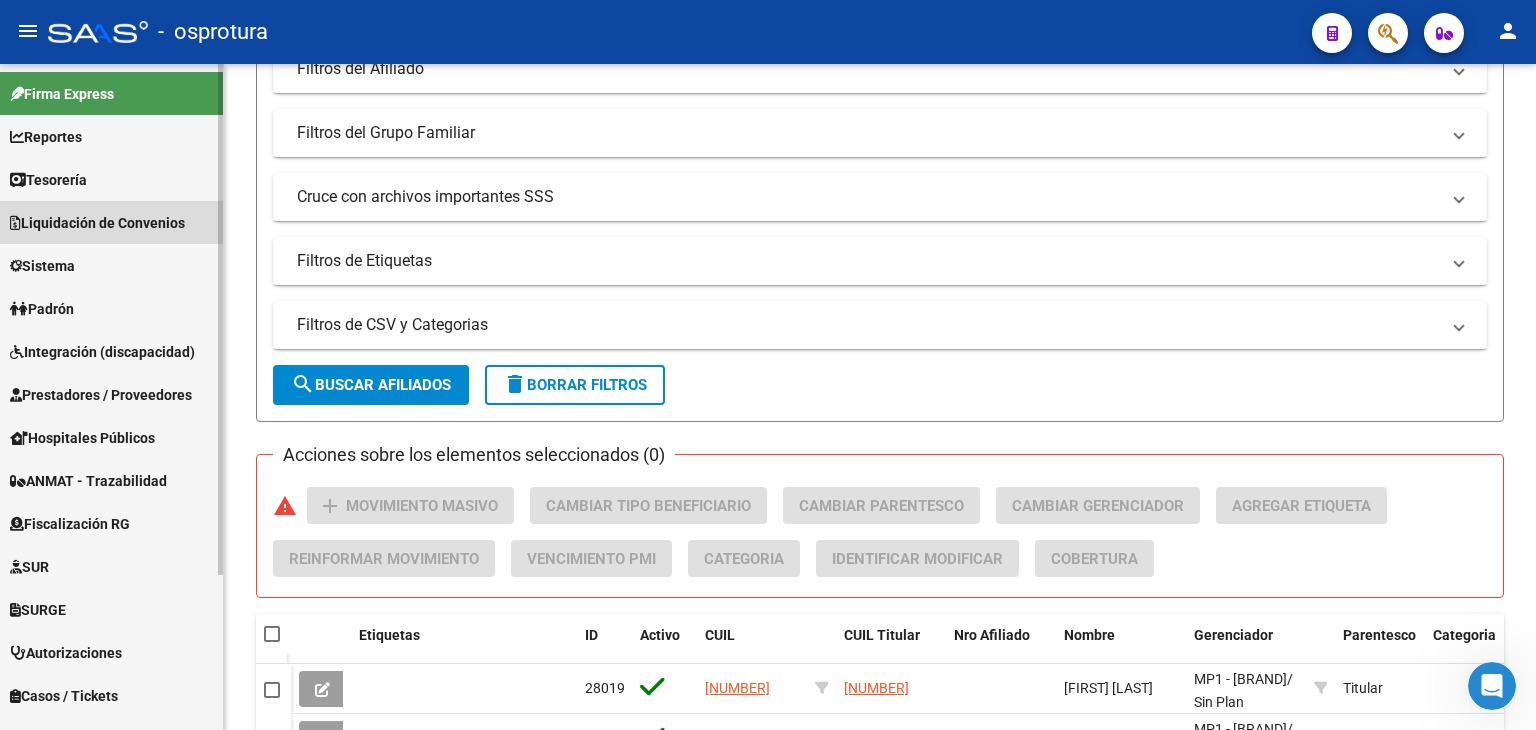 click on "Liquidación de Convenios" at bounding box center [97, 223] 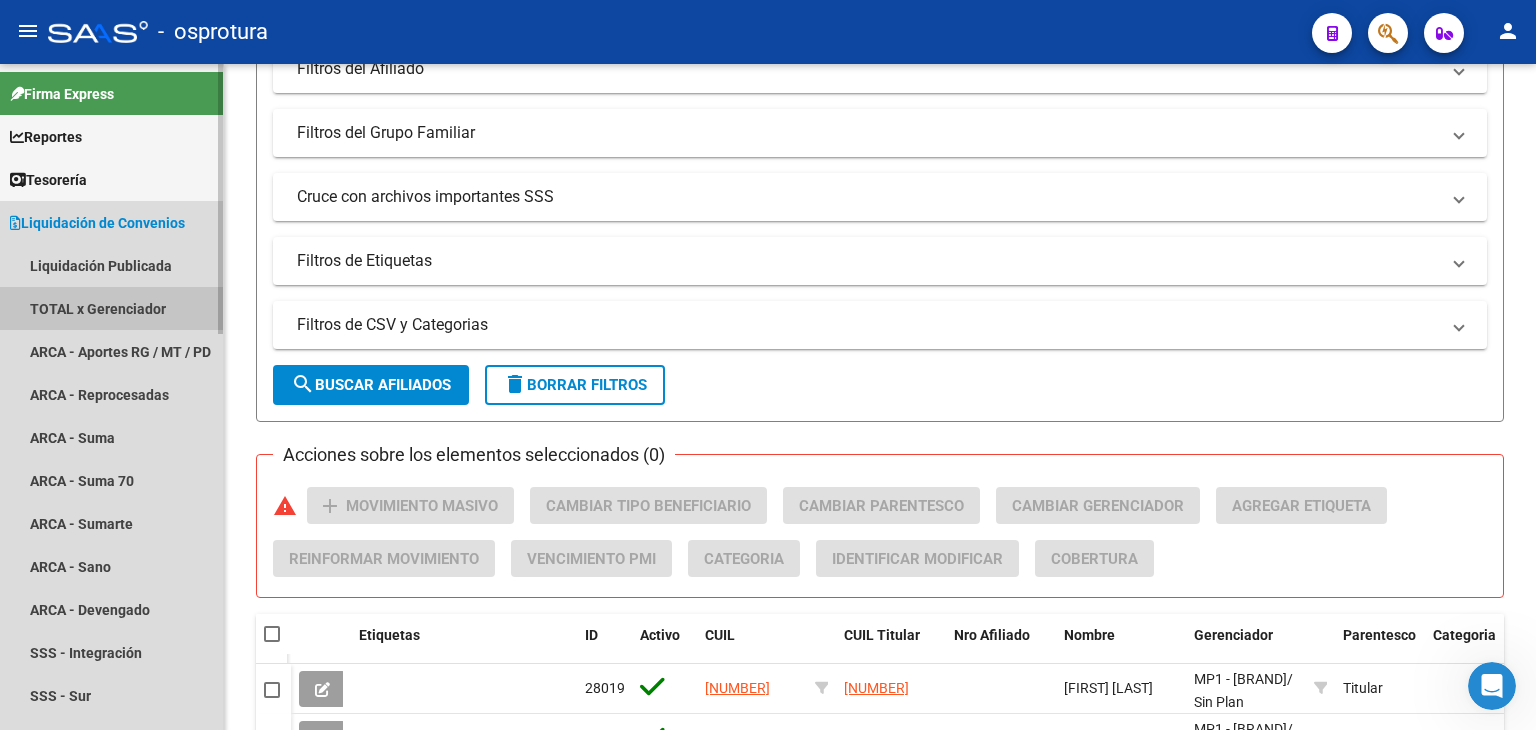 click on "TOTAL x Gerenciador" at bounding box center [111, 308] 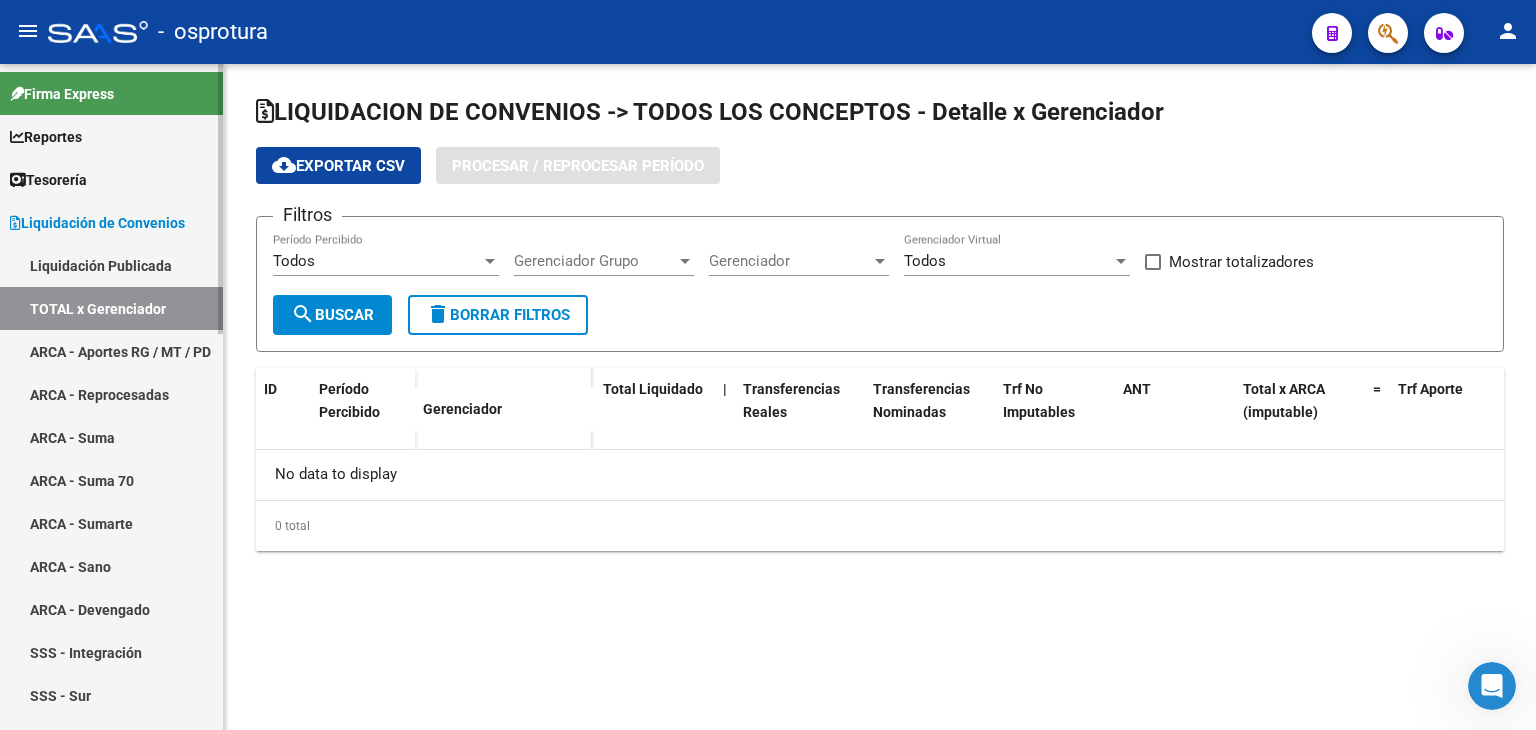 scroll, scrollTop: 0, scrollLeft: 0, axis: both 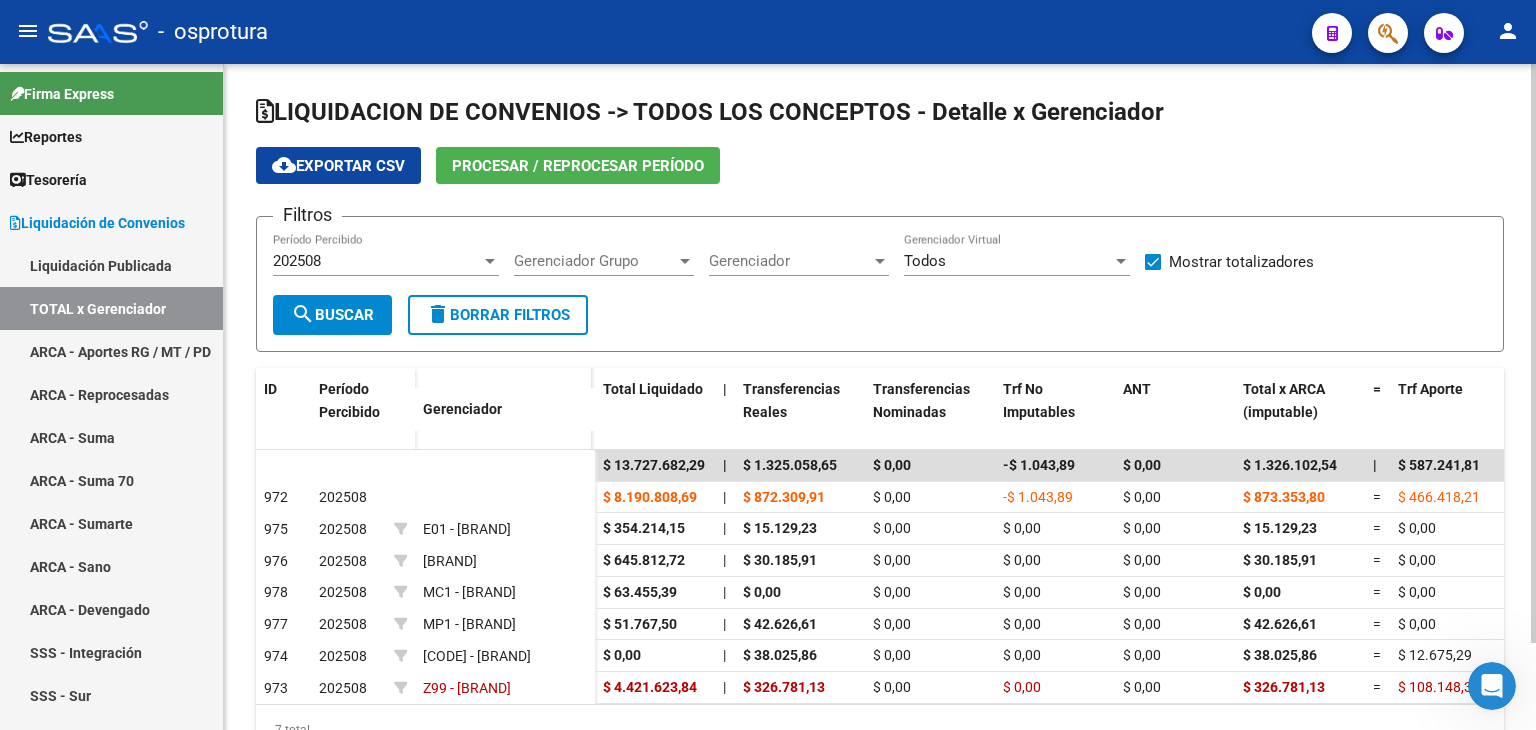 click on "[NUMBER] Período Percibido" 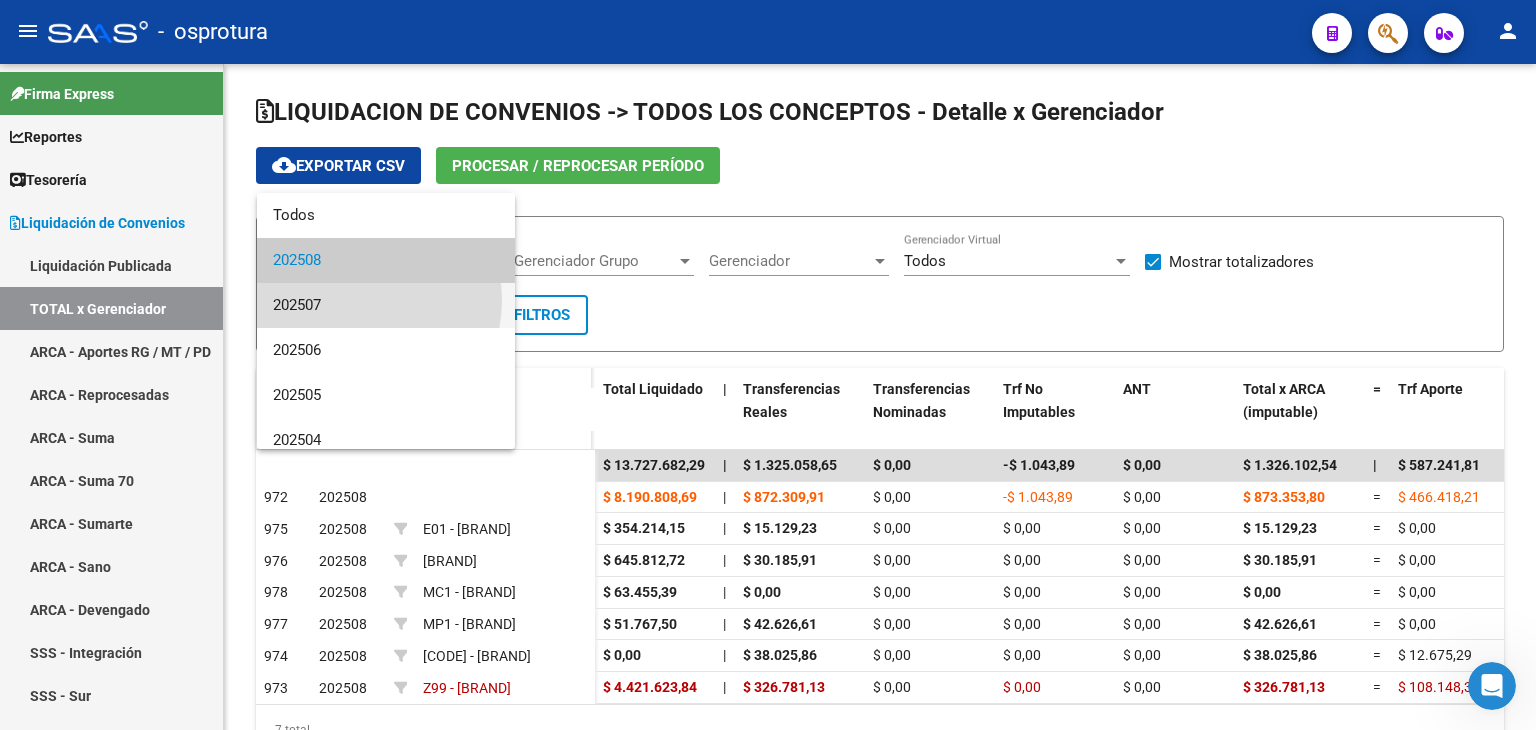 click on "202507" at bounding box center [386, 305] 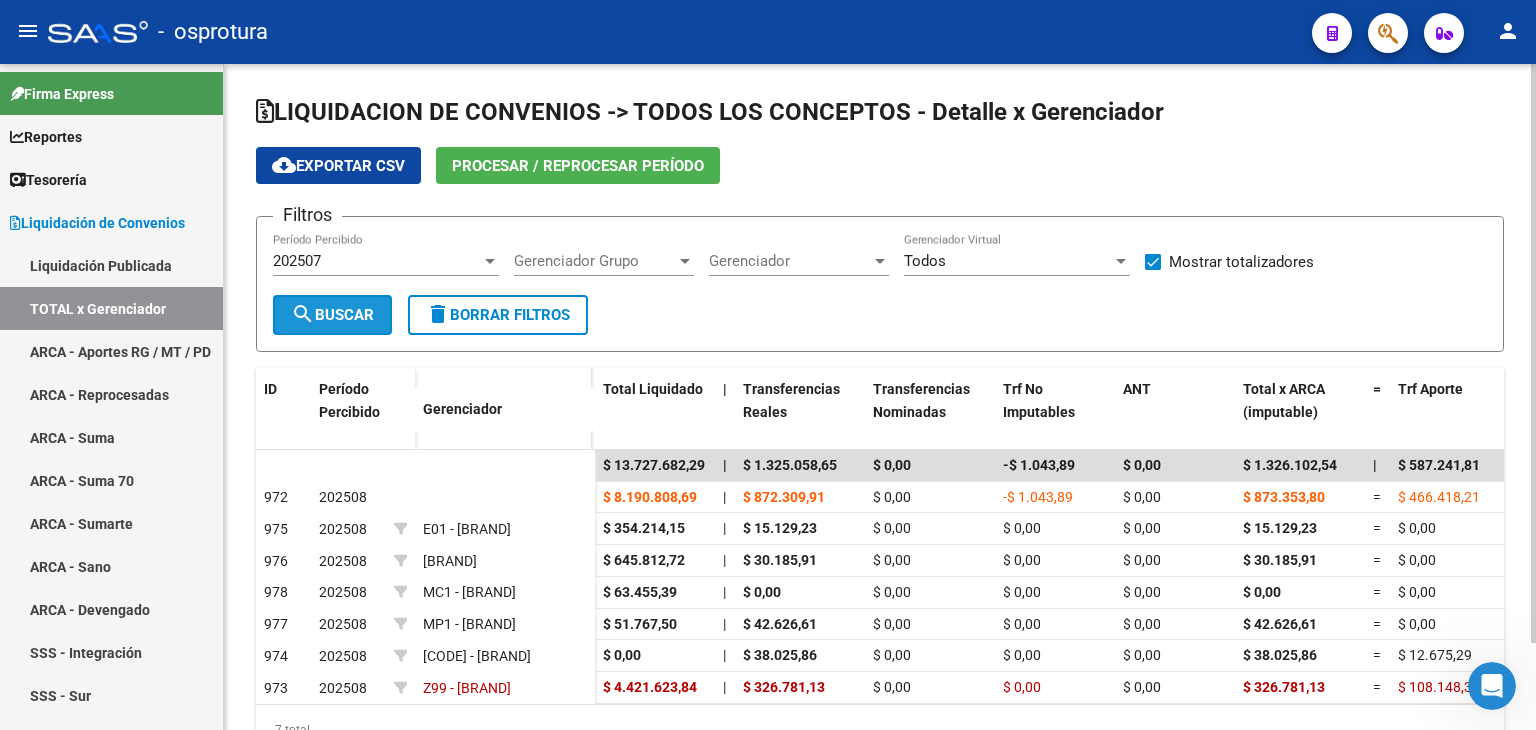 click on "search  Buscar" 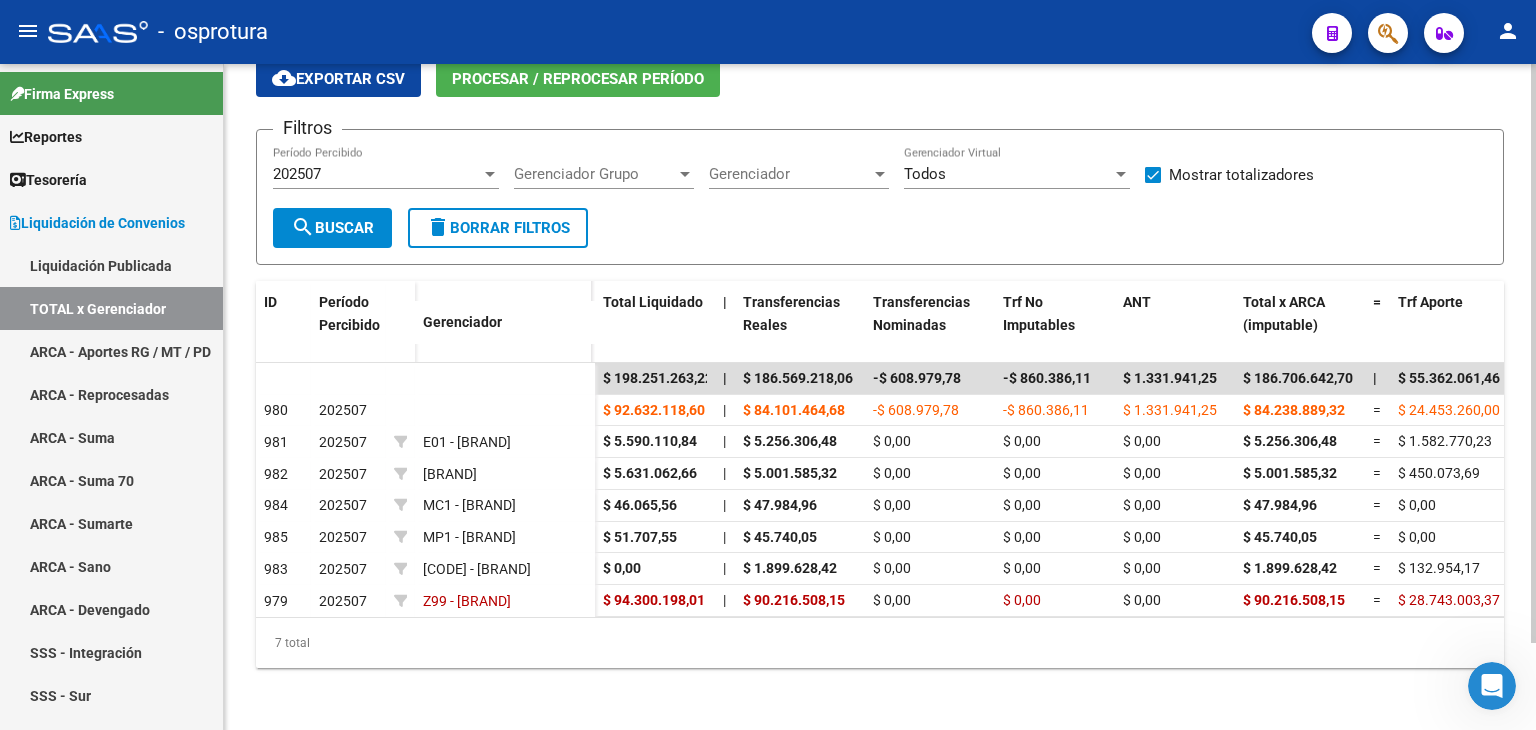 scroll, scrollTop: 100, scrollLeft: 0, axis: vertical 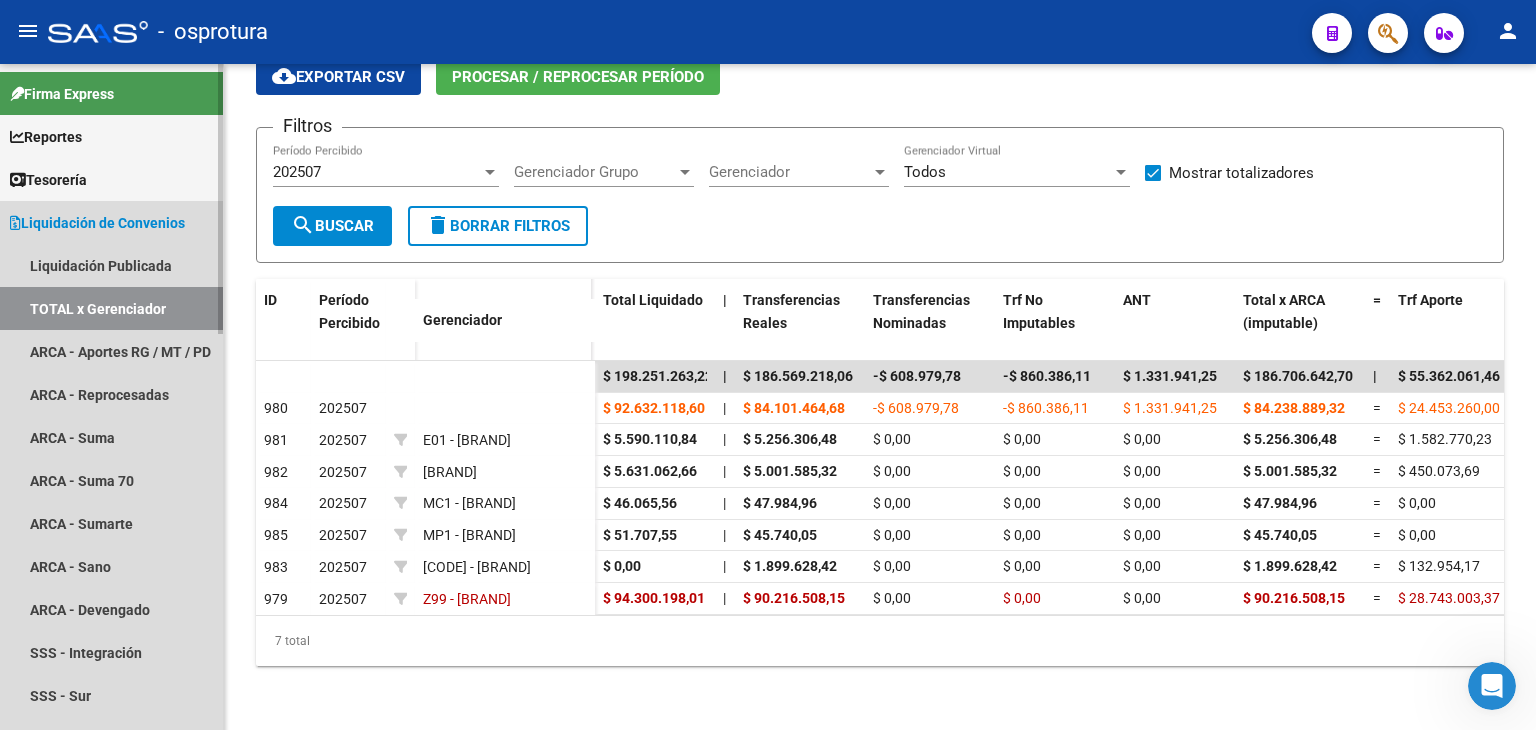 click on "TOTAL x Gerenciador" at bounding box center [111, 308] 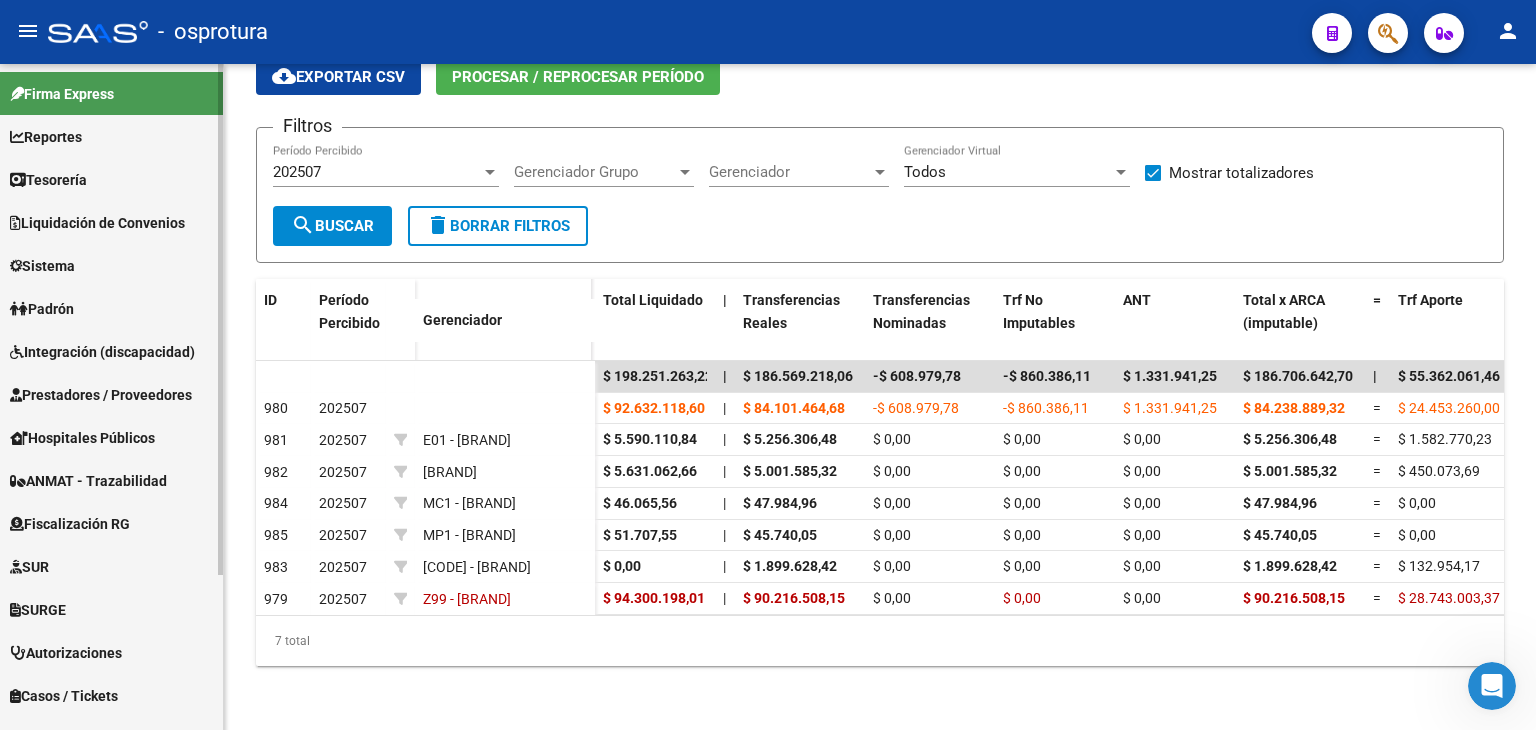 click on "Reportes" at bounding box center [111, 136] 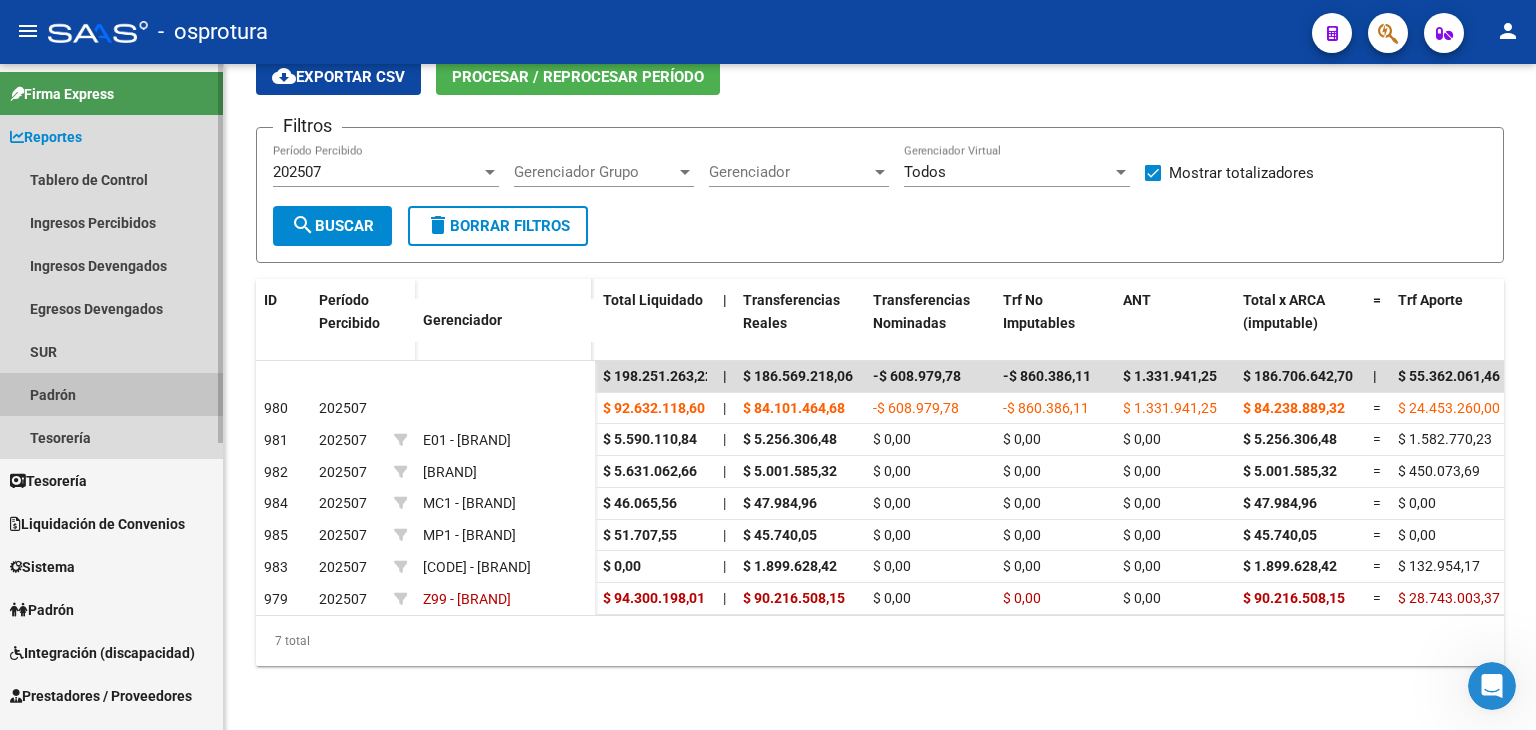 click on "Padrón" at bounding box center [111, 394] 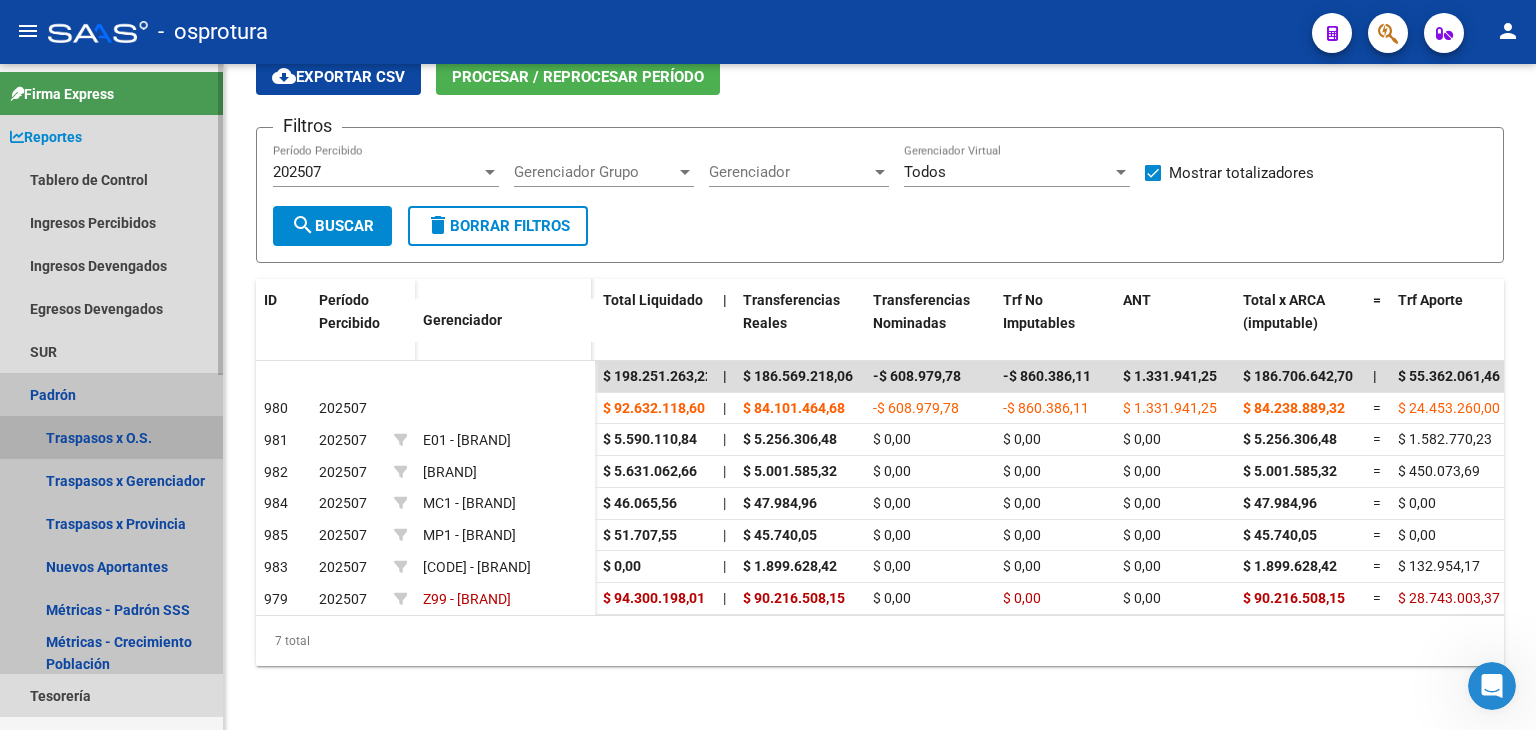 click on "Traspasos x O.S." at bounding box center (111, 437) 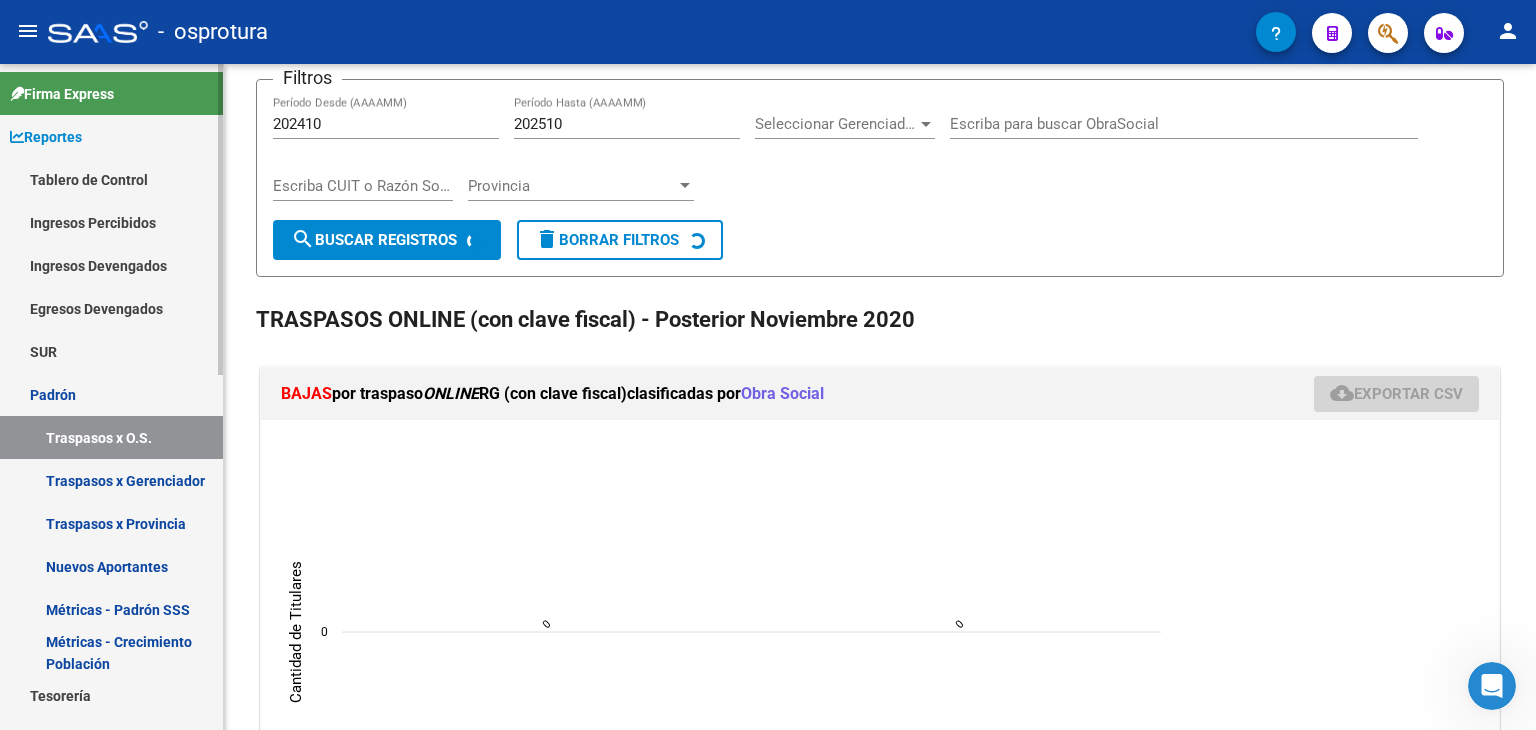 scroll, scrollTop: 0, scrollLeft: 0, axis: both 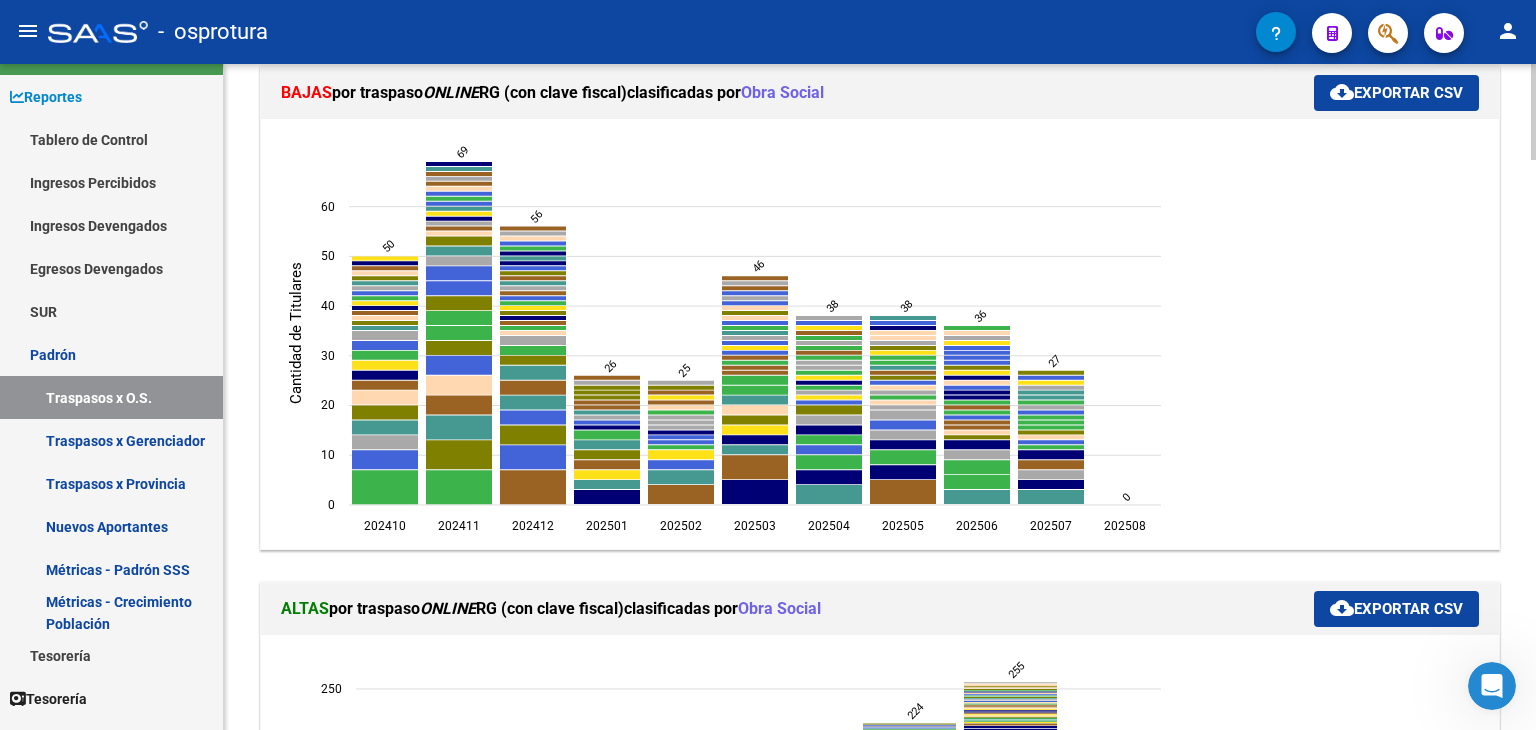 click on "REPORTES -> PADRON -> Gráficos de Altas y Bajas por clasificadas X Obra Social (alt+g) Filtros 202410 Período Desde (AAAAMM) 202510 Período Hasta (AAAAMM) Seleccionar Gerenciador Seleccionar Gerenciador Escriba para buscar ObraSocial Escriba CUIT o Razón Social para buscar Provincia Provincia search  Buscar Registros  delete  Borrar Filtros  TRASPASOS ONLINE (con clave fiscal) - Posterior Noviembre 2020 BAJAS  por traspaso  ONLINE  RG (con clave fiscal)   clasificadas por  Obra Social cloud_download  Exportar CSV  202410  202410  202411  202411  202412  202412  202501  202501  202502  202502  202503  202503  202504  202504  202505  202505  202506  202506  202507  202507  202508  202508  0  0  10  10  20  20  30  30  40  40  50  50  60  60   Cantidad de Titulares   50   69   56   26   25   46   38   38   36   27   0  ALTAS  por traspaso  ONLINE  RG (con clave fiscal)   clasificadas por  Obra Social cloud_download  Exportar CSV  202501  202501  202502  202502  202503  202503  202504  202504  202505 202506" 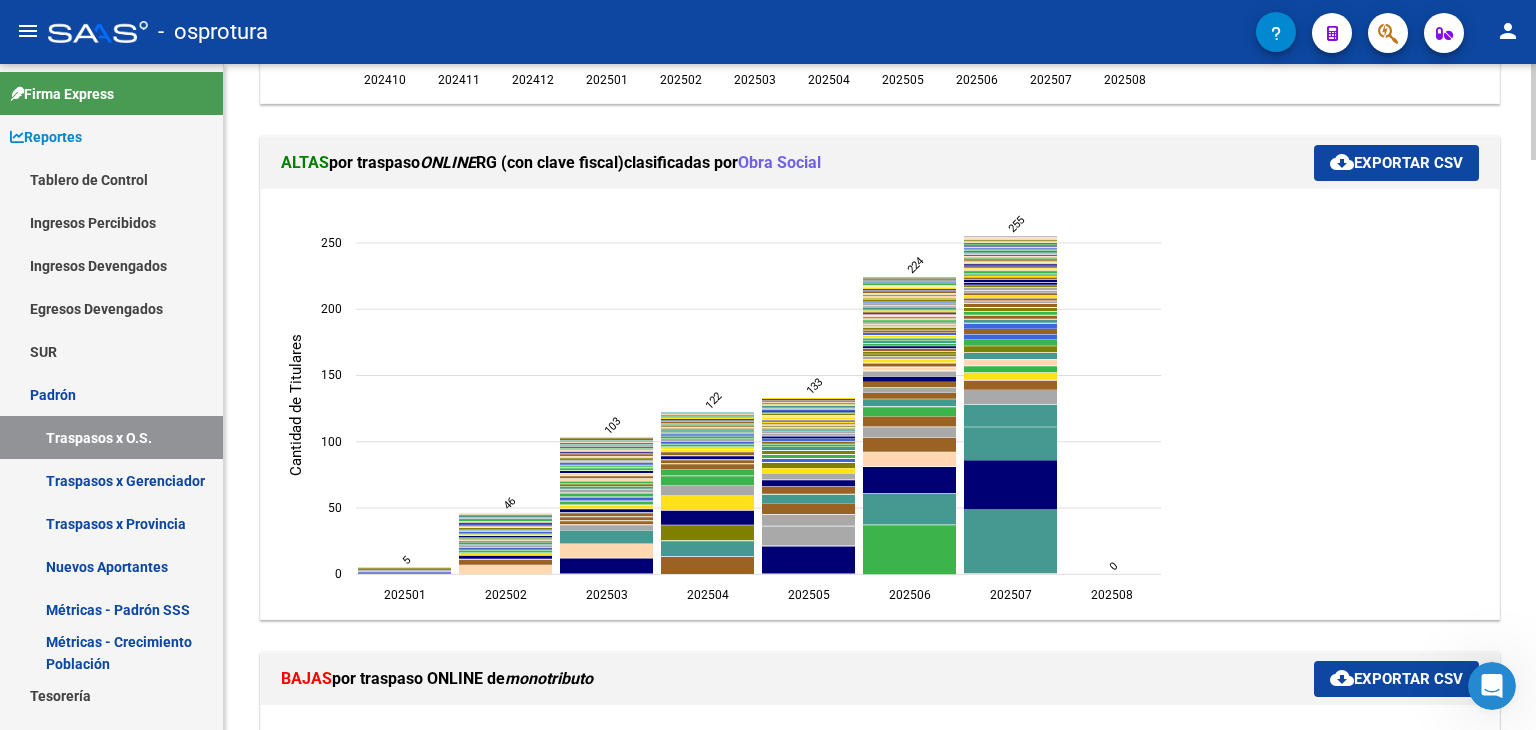 scroll, scrollTop: 852, scrollLeft: 0, axis: vertical 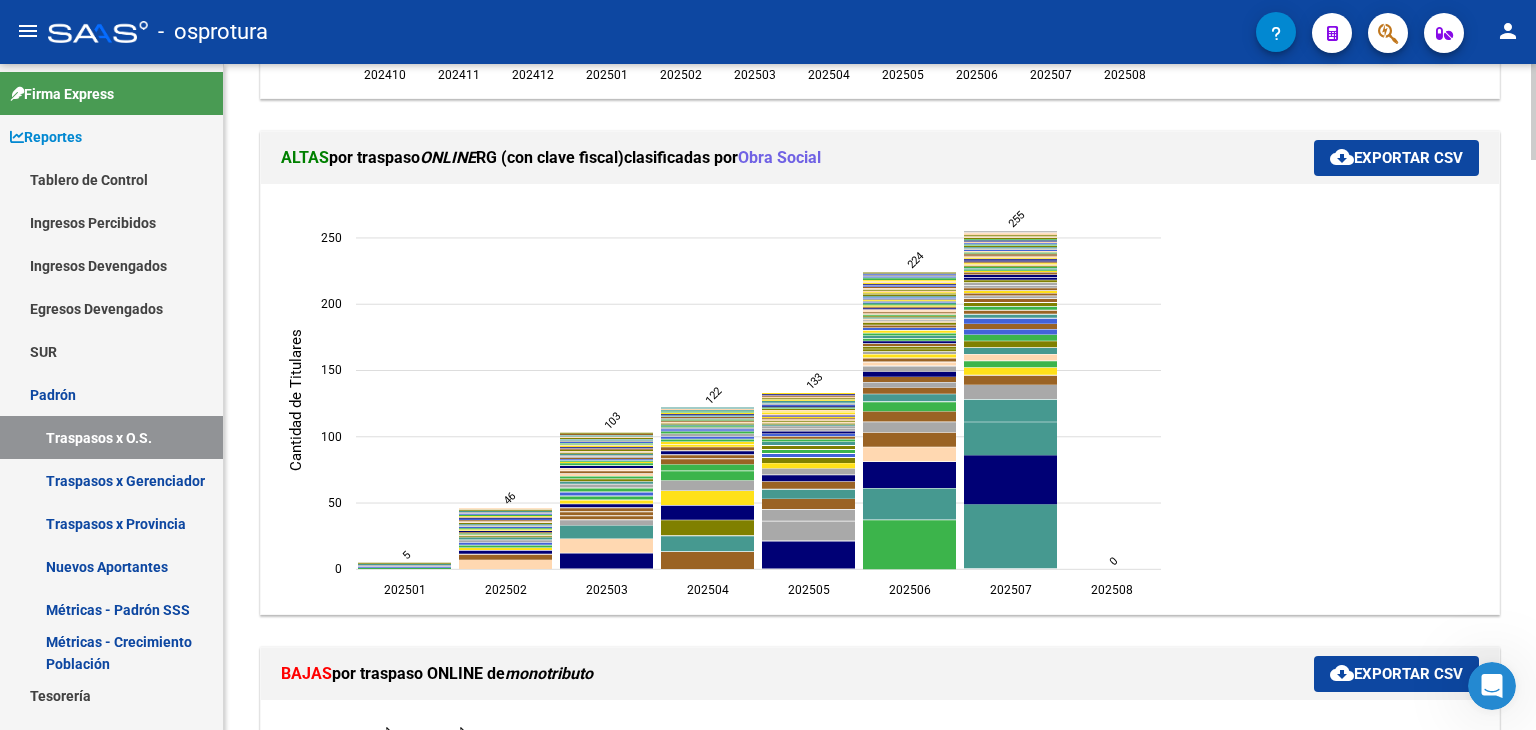 click 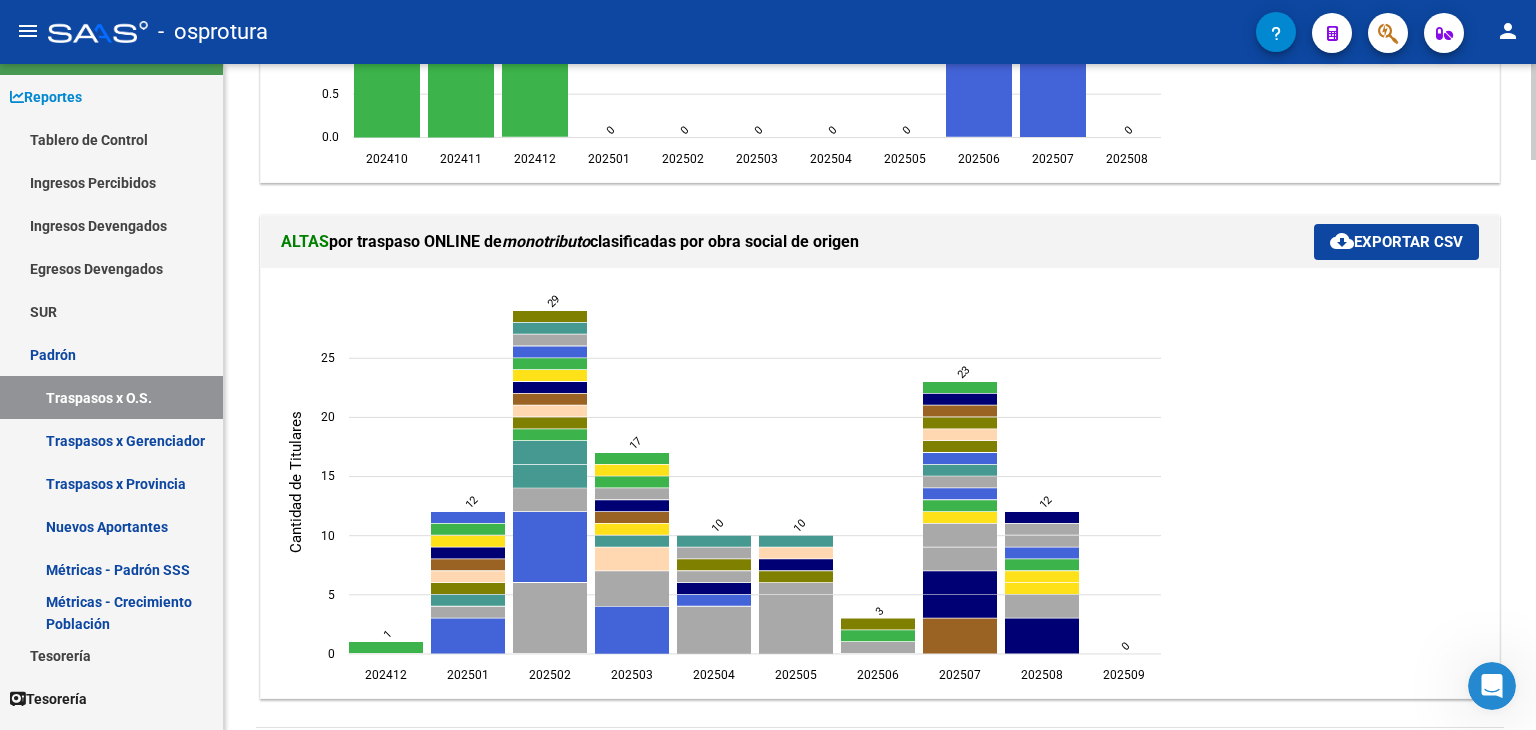 scroll, scrollTop: 1811, scrollLeft: 0, axis: vertical 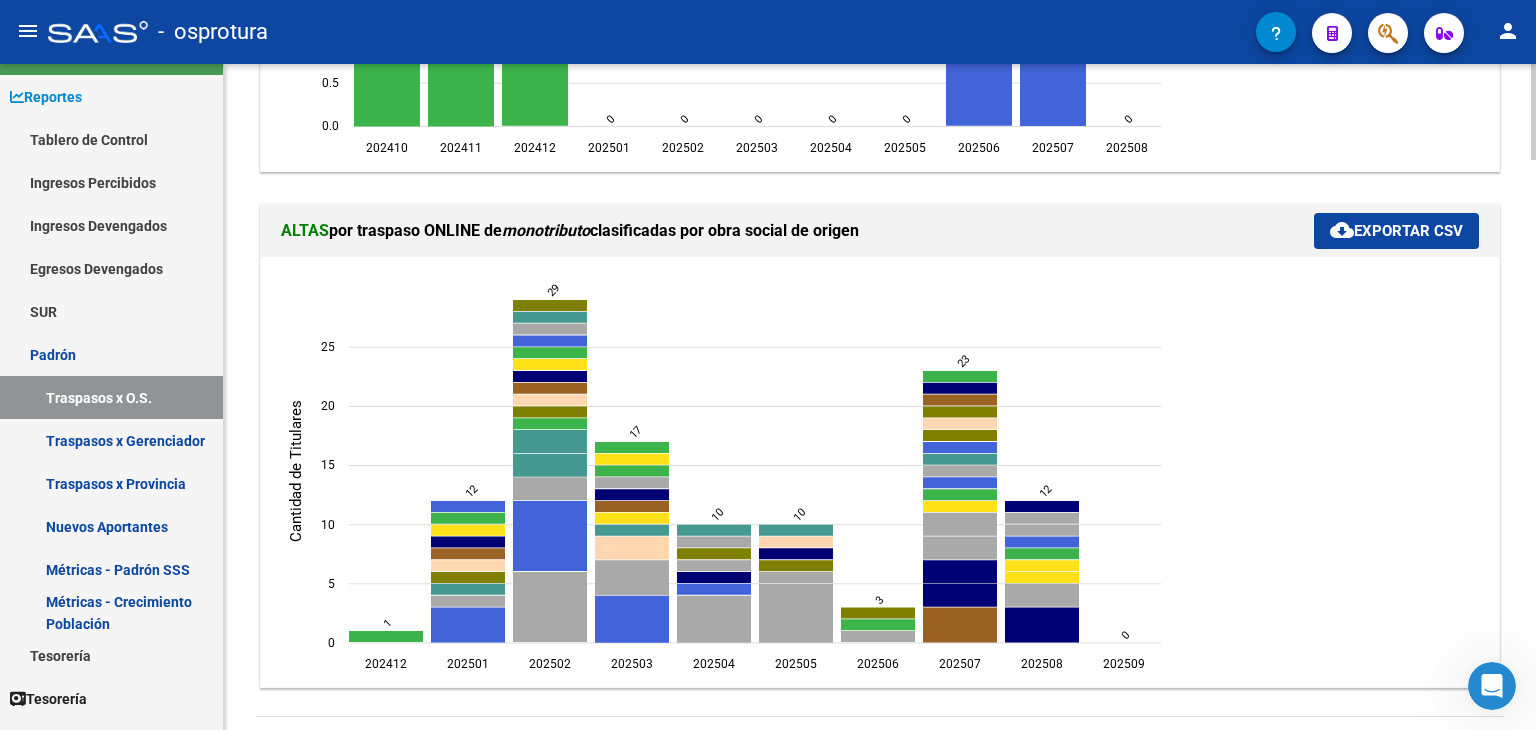 click 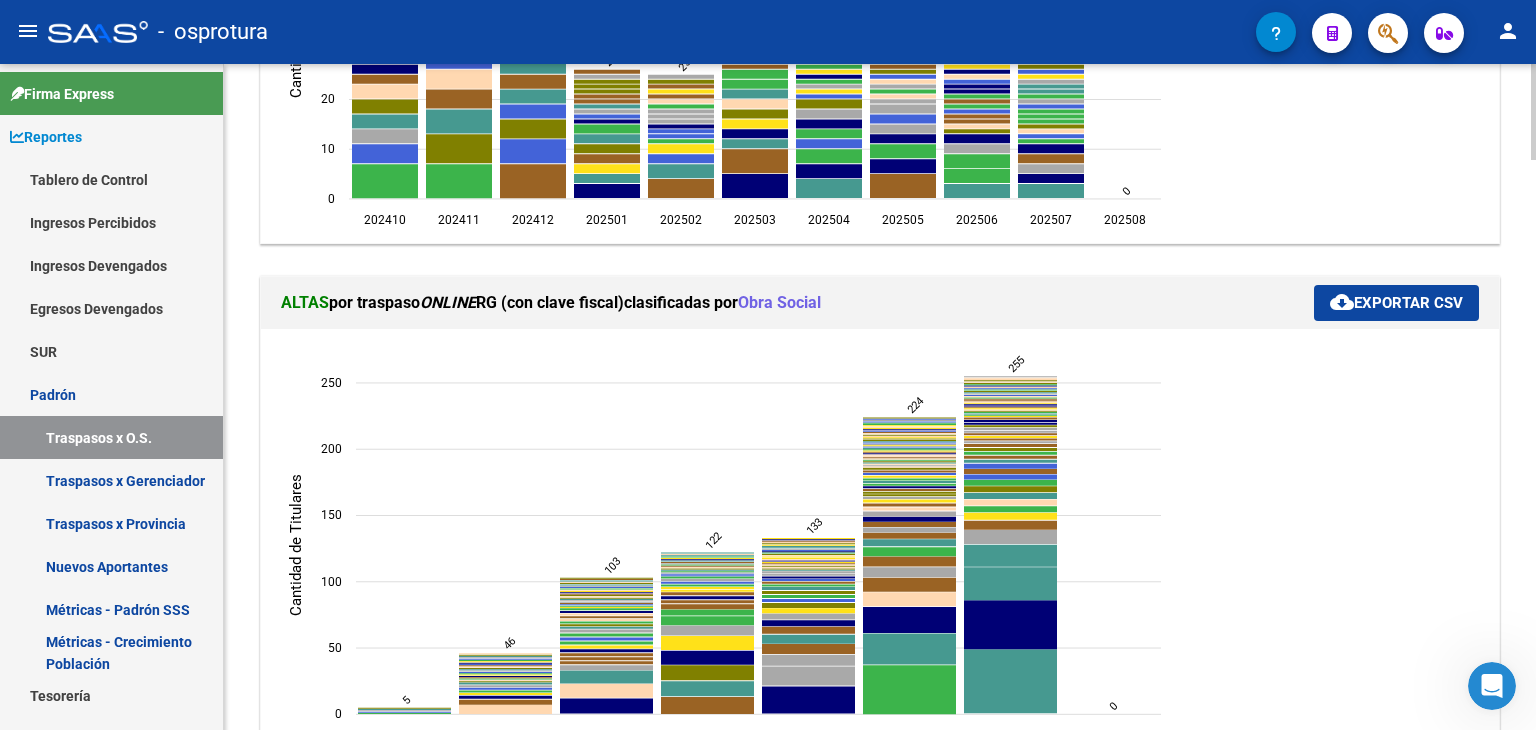 scroll, scrollTop: 696, scrollLeft: 0, axis: vertical 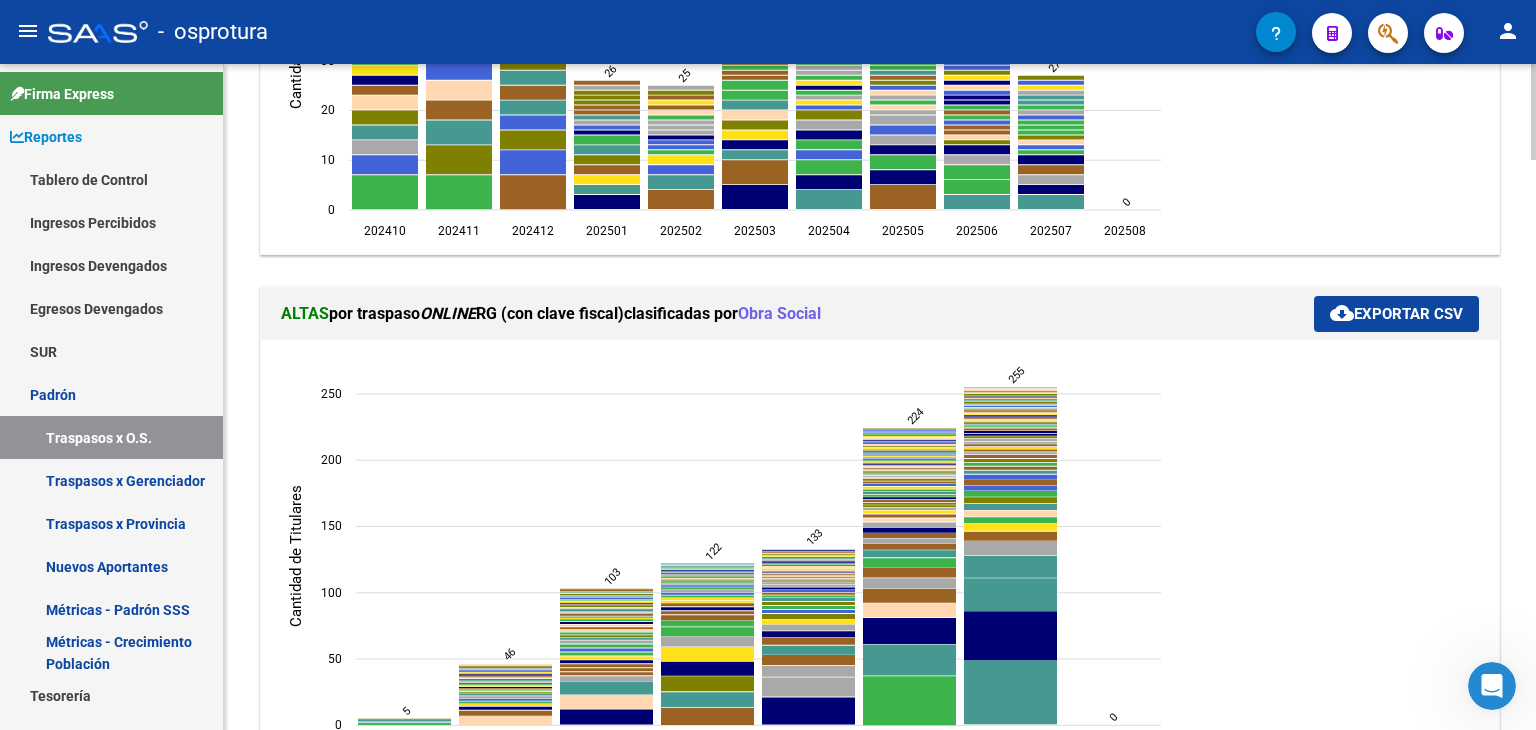 click 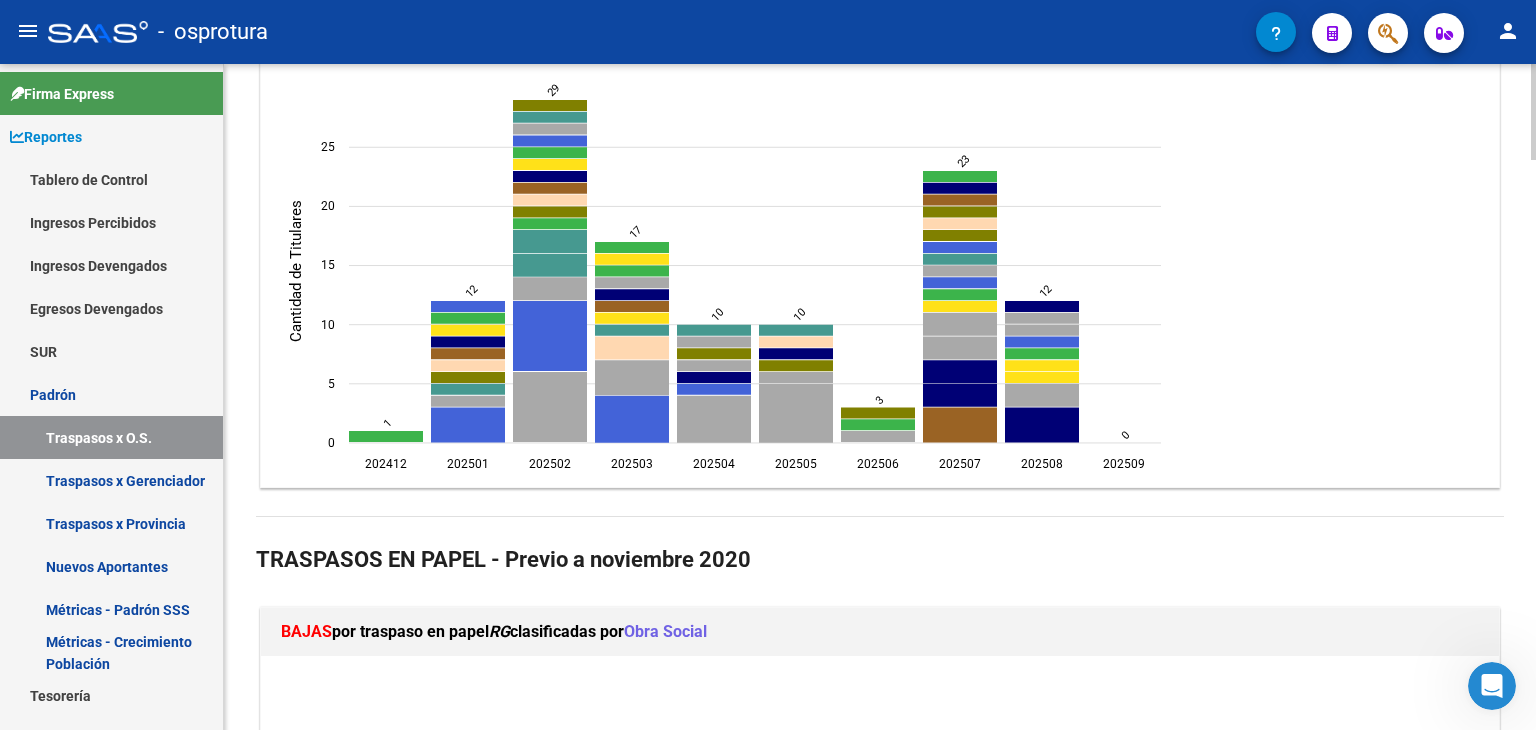 scroll, scrollTop: 2016, scrollLeft: 0, axis: vertical 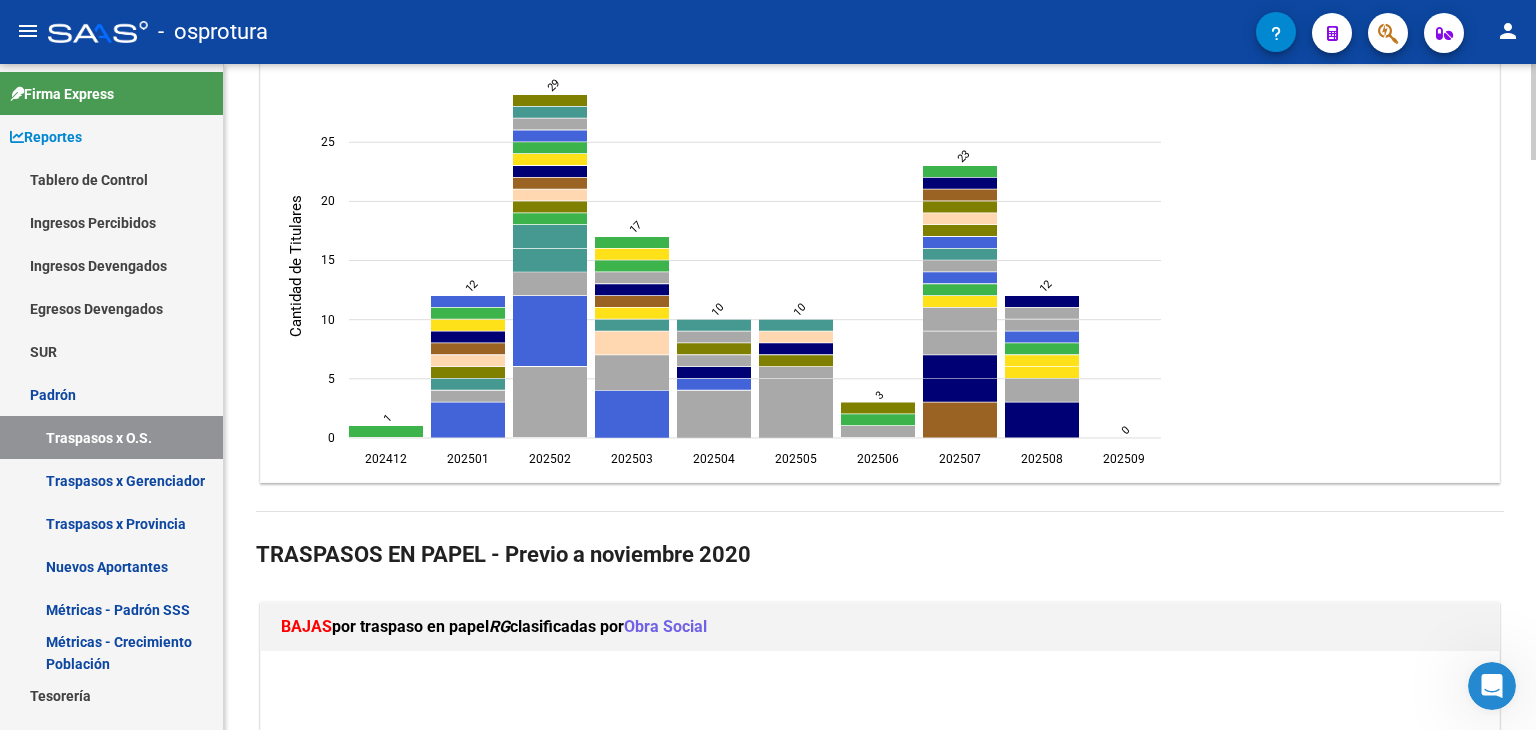 click on "REPORTES -> PADRON -> Gráficos de Altas y Bajas por clasificadas X Obra Social (alt+g) Filtros 202410 Período Desde (AAAAMM) 202510 Período Hasta (AAAAMM) Seleccionar Gerenciador Seleccionar Gerenciador Escriba para buscar ObraSocial Escriba CUIT o Razón Social para buscar Provincia Provincia search  Buscar Registros  delete  Borrar Filtros  TRASPASOS ONLINE (con clave fiscal) - Posterior Noviembre 2020 BAJAS  por traspaso  ONLINE  RG (con clave fiscal)   clasificadas por  Obra Social cloud_download  Exportar CSV  202410  202410  202411  202411  202412  202412  202501  202501  202502  202502  202503  202503  202504  202504  202505  202505  202506  202506  202507  202507  202508  202508  0  0  10  10  20  20  30  30  40  40  50  50  60  60   Cantidad de Titulares   50   69   56   26   25   46   38   38   36   27   0  ALTAS  por traspaso  ONLINE  RG (con clave fiscal)   clasificadas por  Obra Social cloud_download  Exportar CSV  202501  202501  202502  202502  202503  202503  202504  202504  202505 202506" 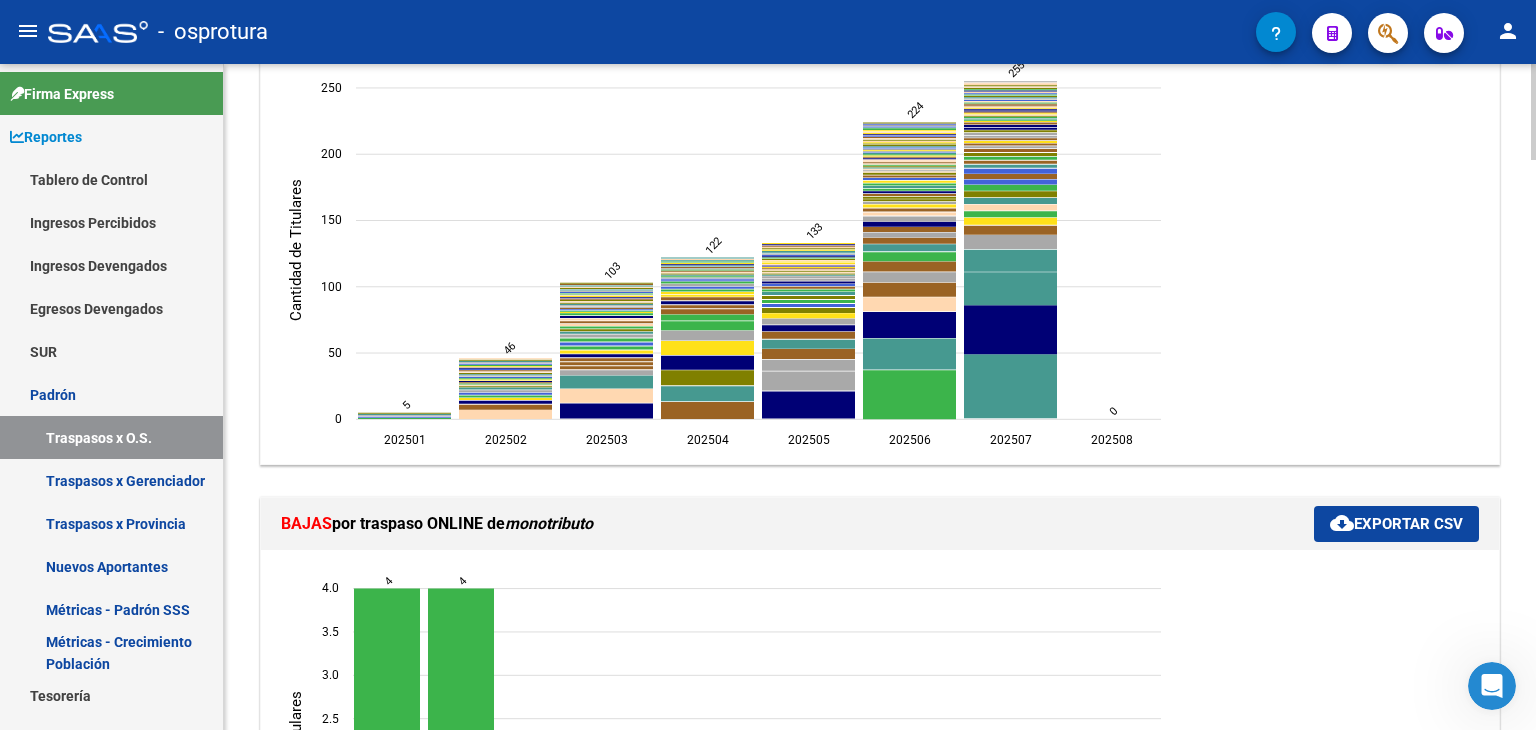 scroll, scrollTop: 985, scrollLeft: 0, axis: vertical 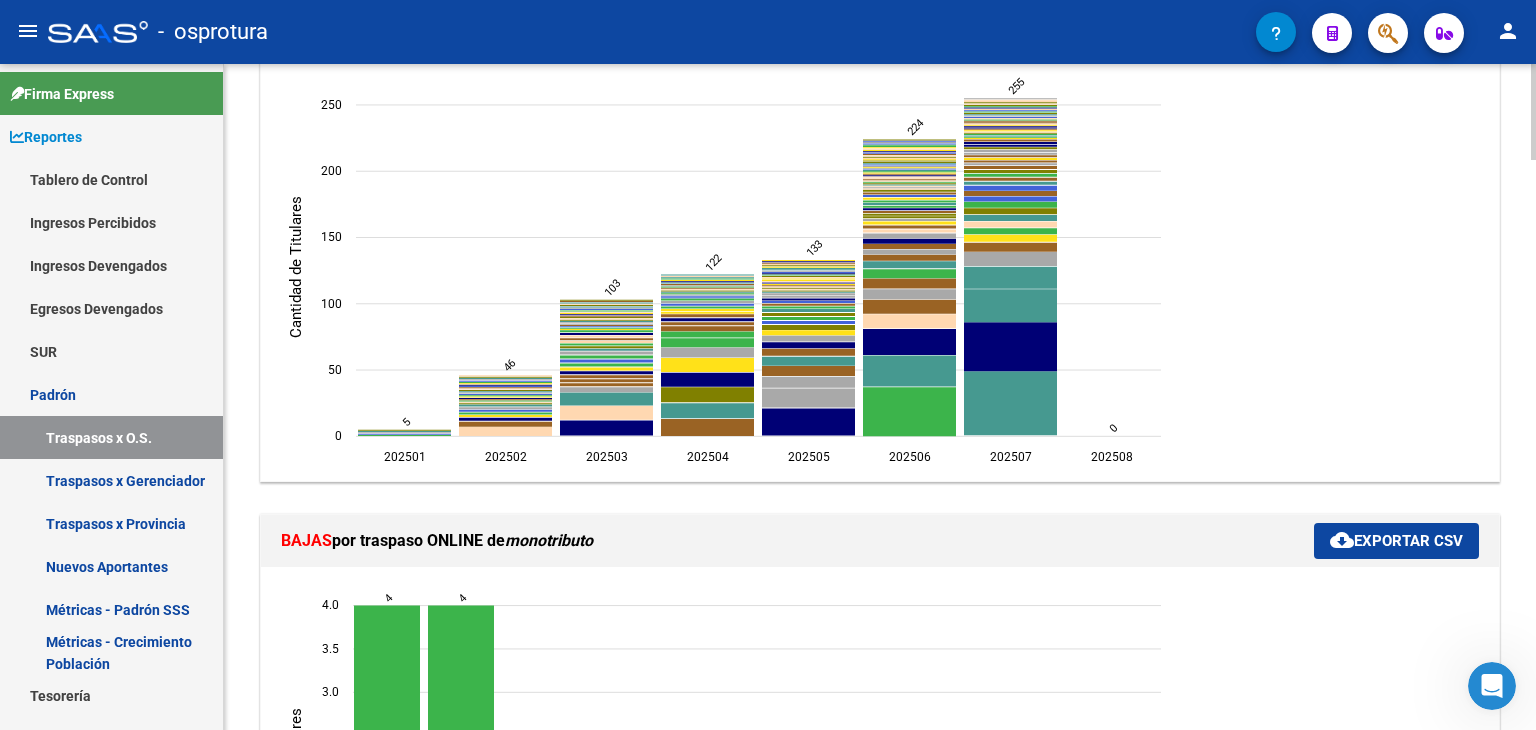 click on "REPORTES -> PADRON -> Gráficos de Altas y Bajas por clasificadas X Obra Social (alt+g) Filtros 202410 Período Desde (AAAAMM) 202510 Período Hasta (AAAAMM) Seleccionar Gerenciador Seleccionar Gerenciador Escriba para buscar ObraSocial Escriba CUIT o Razón Social para buscar Provincia Provincia search  Buscar Registros  delete  Borrar Filtros  TRASPASOS ONLINE (con clave fiscal) - Posterior Noviembre 2020 BAJAS  por traspaso  ONLINE  RG (con clave fiscal)   clasificadas por  Obra Social cloud_download  Exportar CSV  202410  202410  202411  202411  202412  202412  202501  202501  202502  202502  202503  202503  202504  202504  202505  202505  202506  202506  202507  202507  202508  202508  0  0  10  10  20  20  30  30  40  40  50  50  60  60   Cantidad de Titulares   50   69   56   26   25   46   38   38   36   27   0  ALTAS  por traspaso  ONLINE  RG (con clave fiscal)   clasificadas por  Obra Social cloud_download  Exportar CSV  202501  202501  202502  202502  202503  202503  202504  202504  202505 202506" 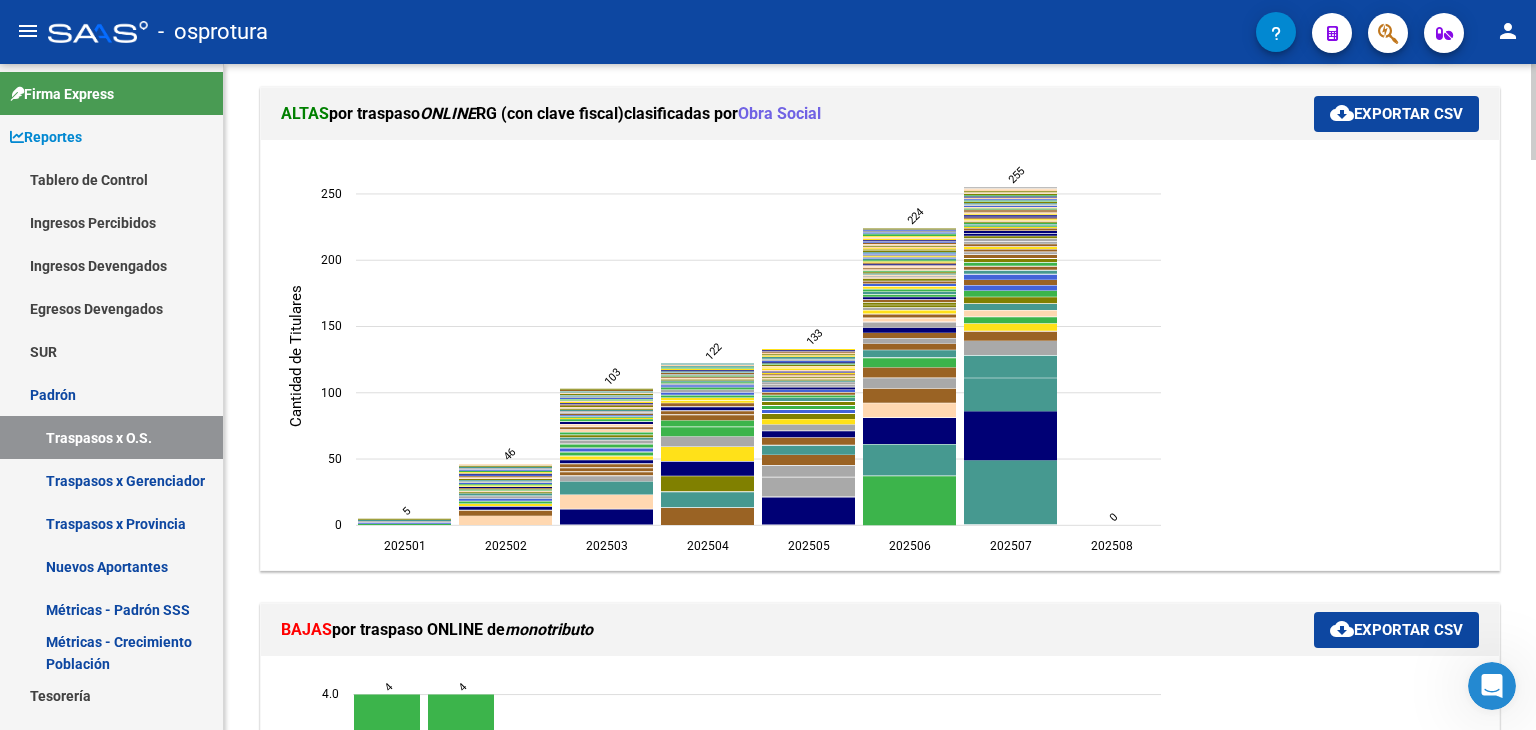 scroll, scrollTop: 924, scrollLeft: 0, axis: vertical 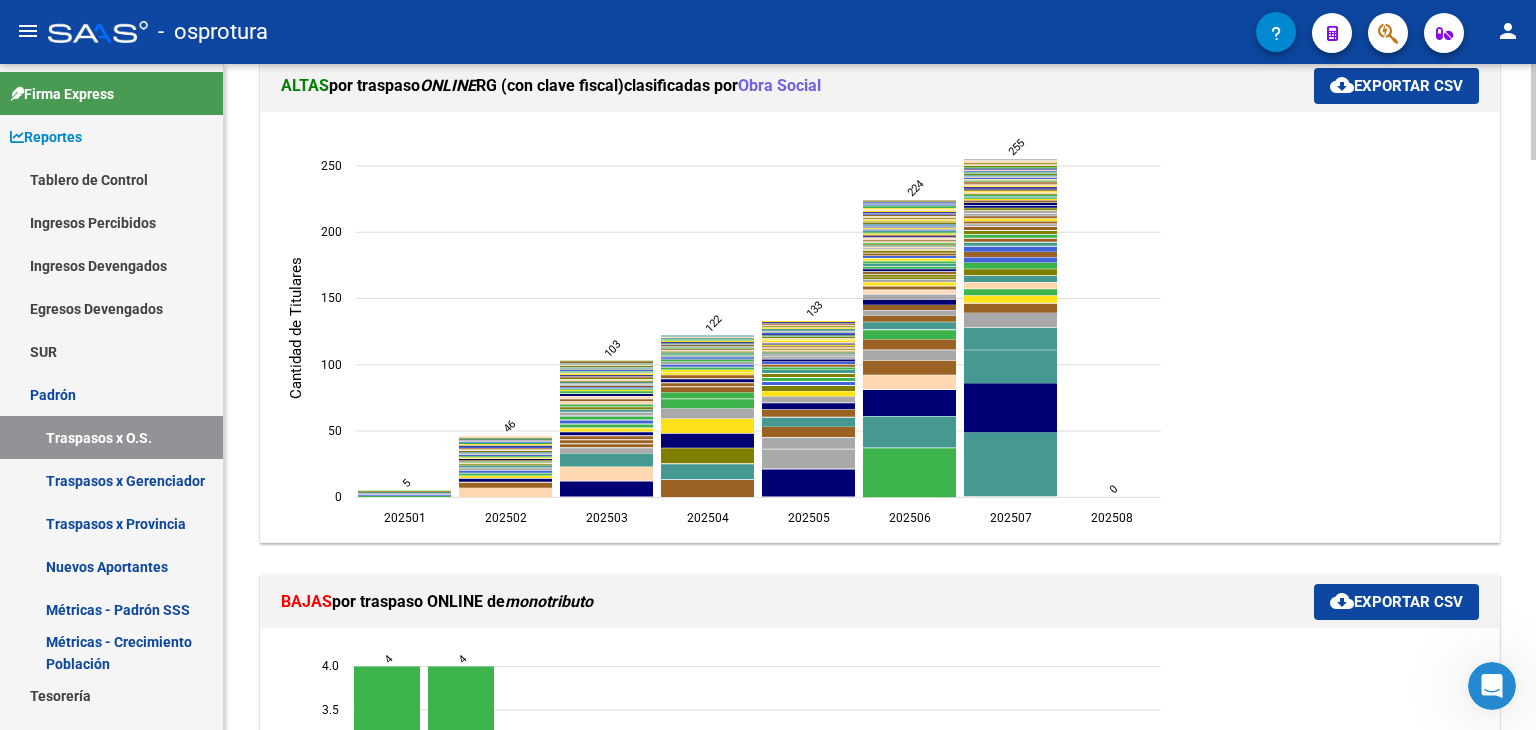 click on "REPORTES -> PADRON -> Gráficos de Altas y Bajas por clasificadas X Obra Social (alt+g) Filtros 202410 Período Desde (AAAAMM) 202510 Período Hasta (AAAAMM) Seleccionar Gerenciador Seleccionar Gerenciador Escriba para buscar ObraSocial Escriba CUIT o Razón Social para buscar Provincia Provincia search  Buscar Registros  delete  Borrar Filtros  TRASPASOS ONLINE (con clave fiscal) - Posterior Noviembre 2020 BAJAS  por traspaso  ONLINE  RG (con clave fiscal)   clasificadas por  Obra Social cloud_download  Exportar CSV  202410  202410  202411  202411  202412  202412  202501  202501  202502  202502  202503  202503  202504  202504  202505  202505  202506  202506  202507  202507  202508  202508  0  0  10  10  20  20  30  30  40  40  50  50  60  60   Cantidad de Titulares   50   69   56   26   25   46   38   38   36   27   0  ALTAS  por traspaso  ONLINE  RG (con clave fiscal)   clasificadas por  Obra Social cloud_download  Exportar CSV  202501  202501  202502  202502  202503  202503  202504  202504  202505 202506" 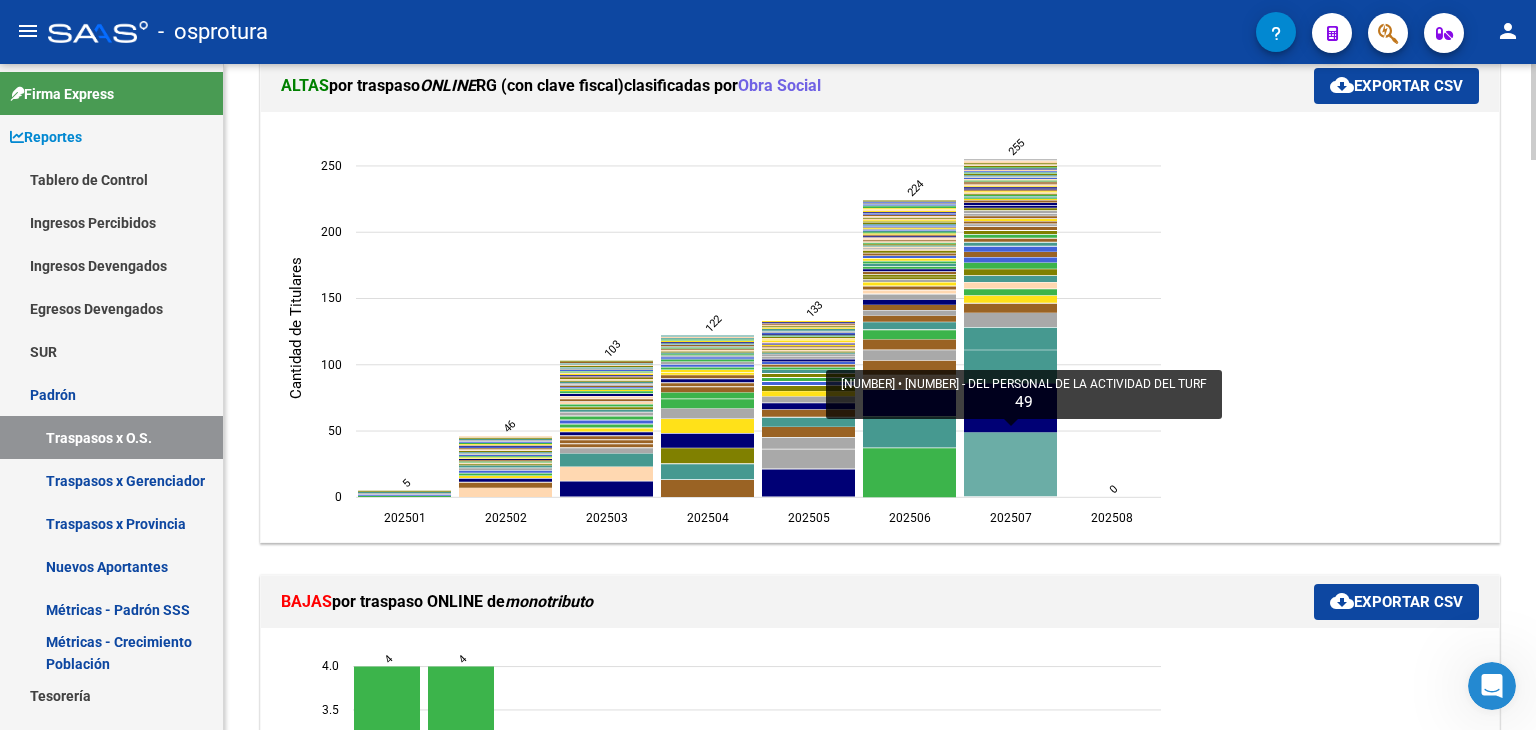click 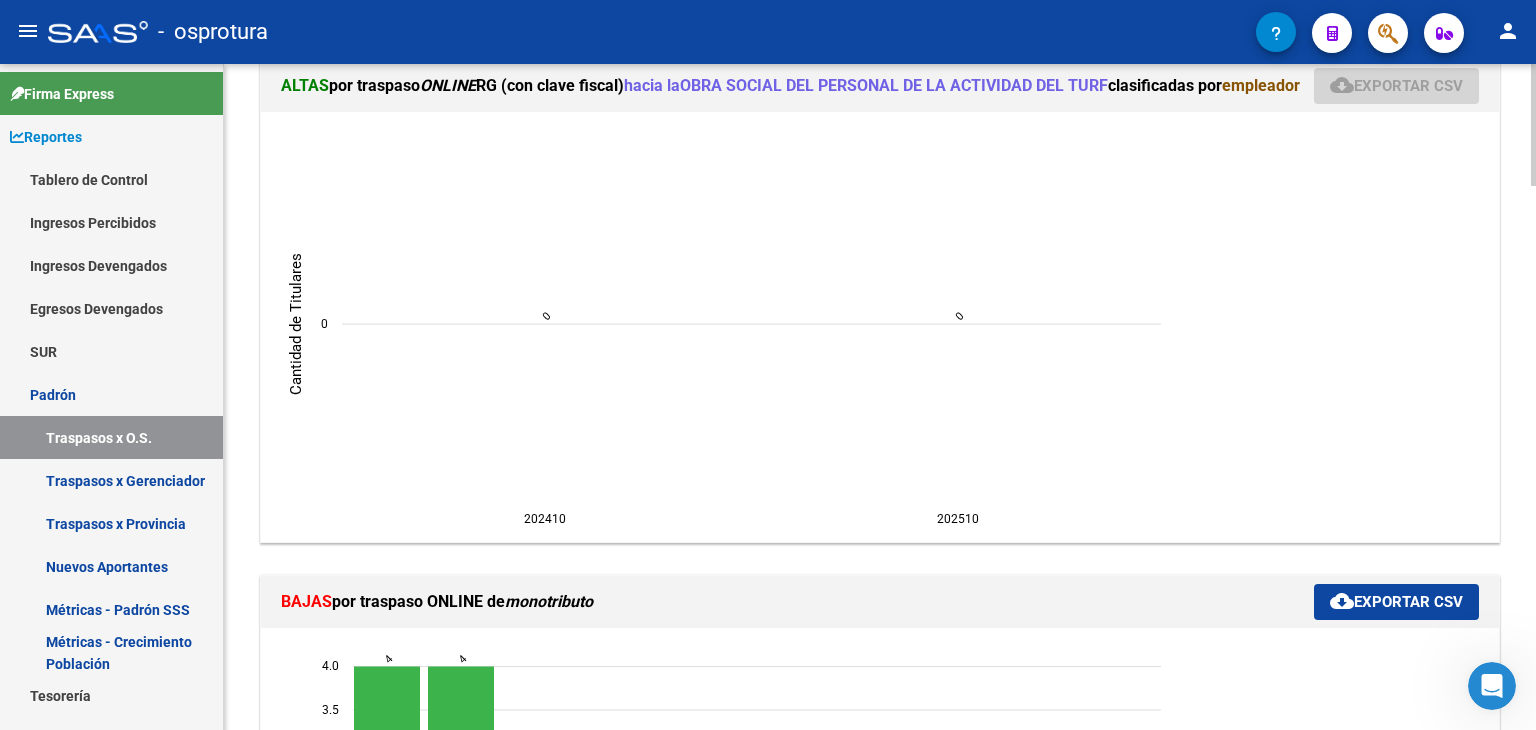 scroll, scrollTop: 914, scrollLeft: 0, axis: vertical 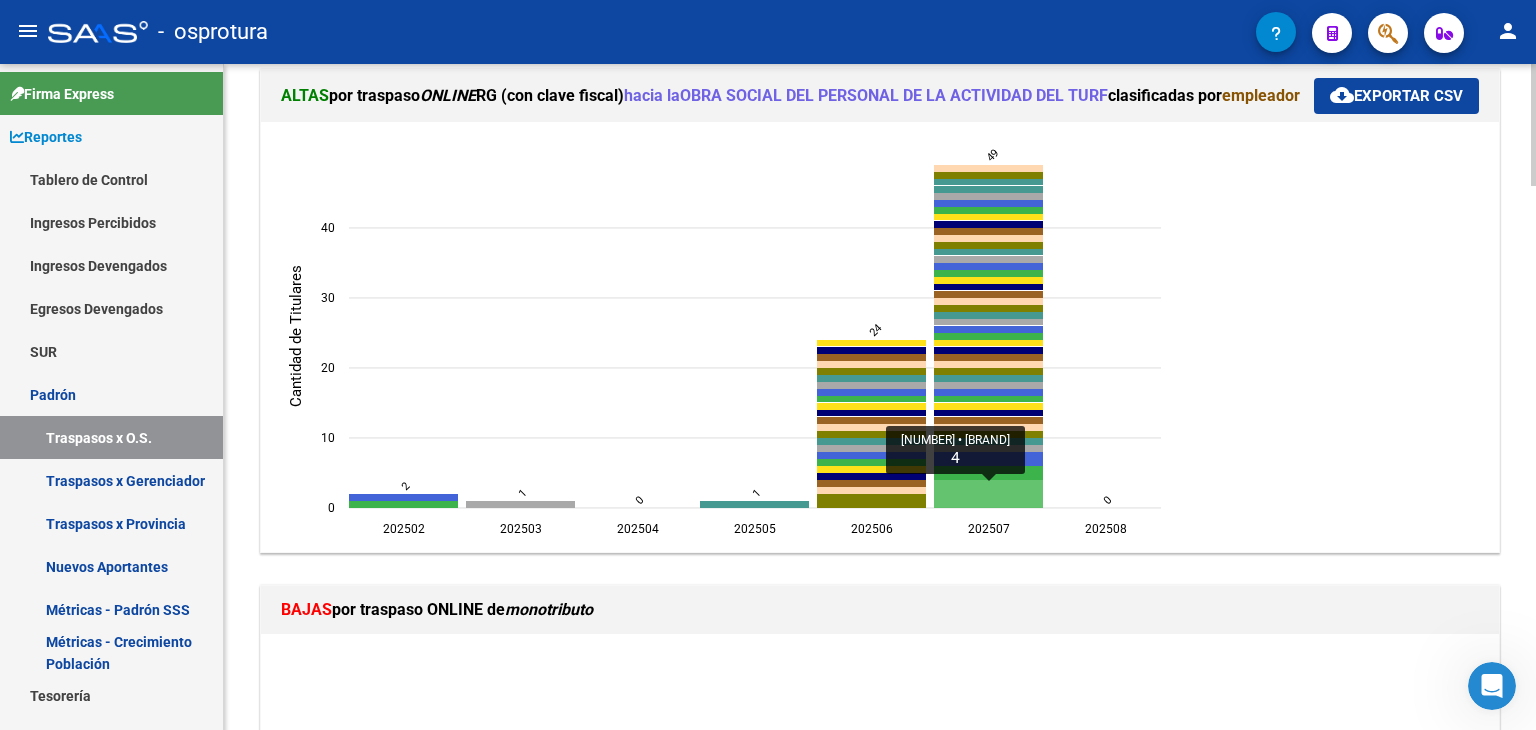 click 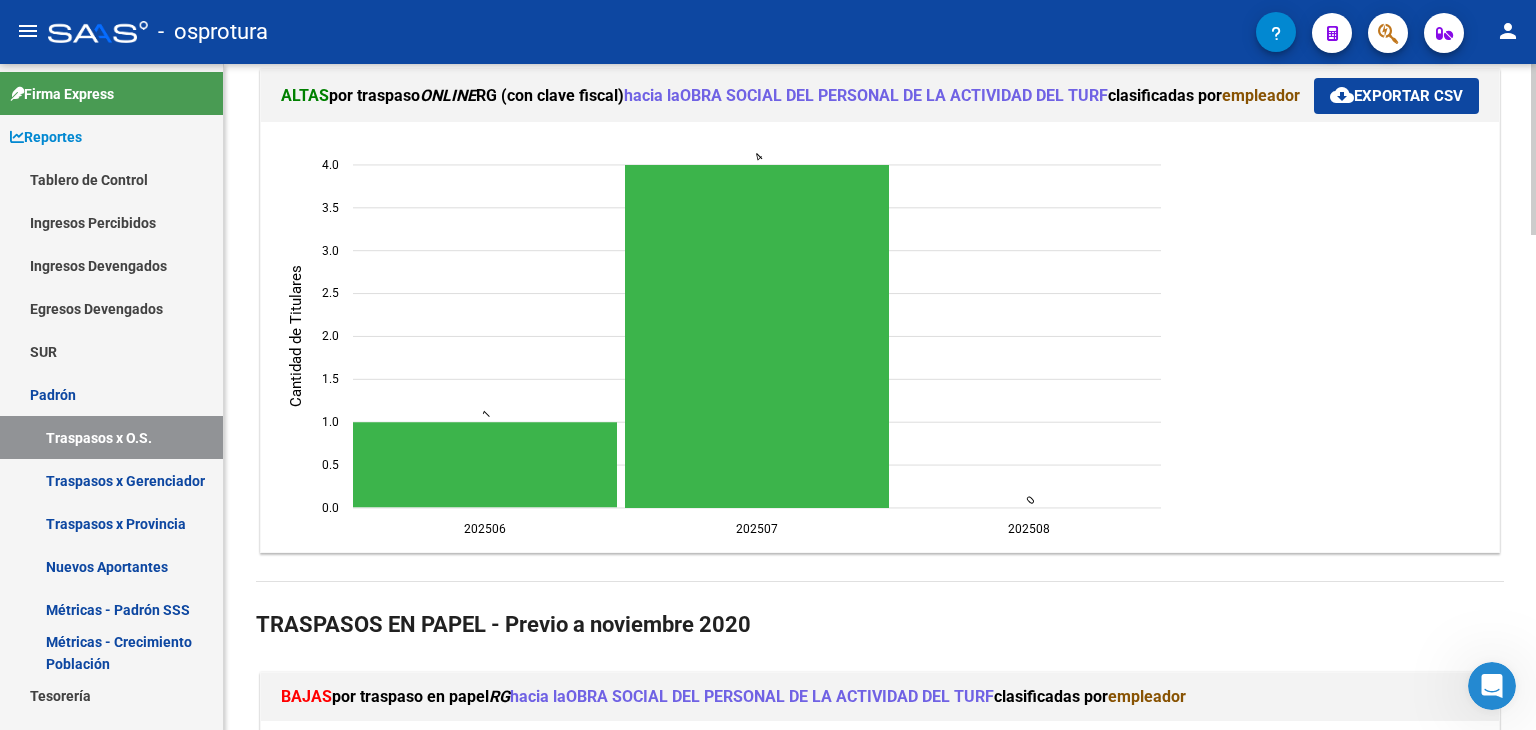 click on "[NUMBER]  [NUMBER]  [NUMBER]  [NUMBER]  [NUMBER]  [NUMBER]  0.0  0.0  0.5  0.5  1.0  1.0  1.5  1.5  2.0  2.0  2.5  2.5  3.0  3.0  3.5  3.5  4.0  4.0   Cantidad de Titulares   1   4   0" 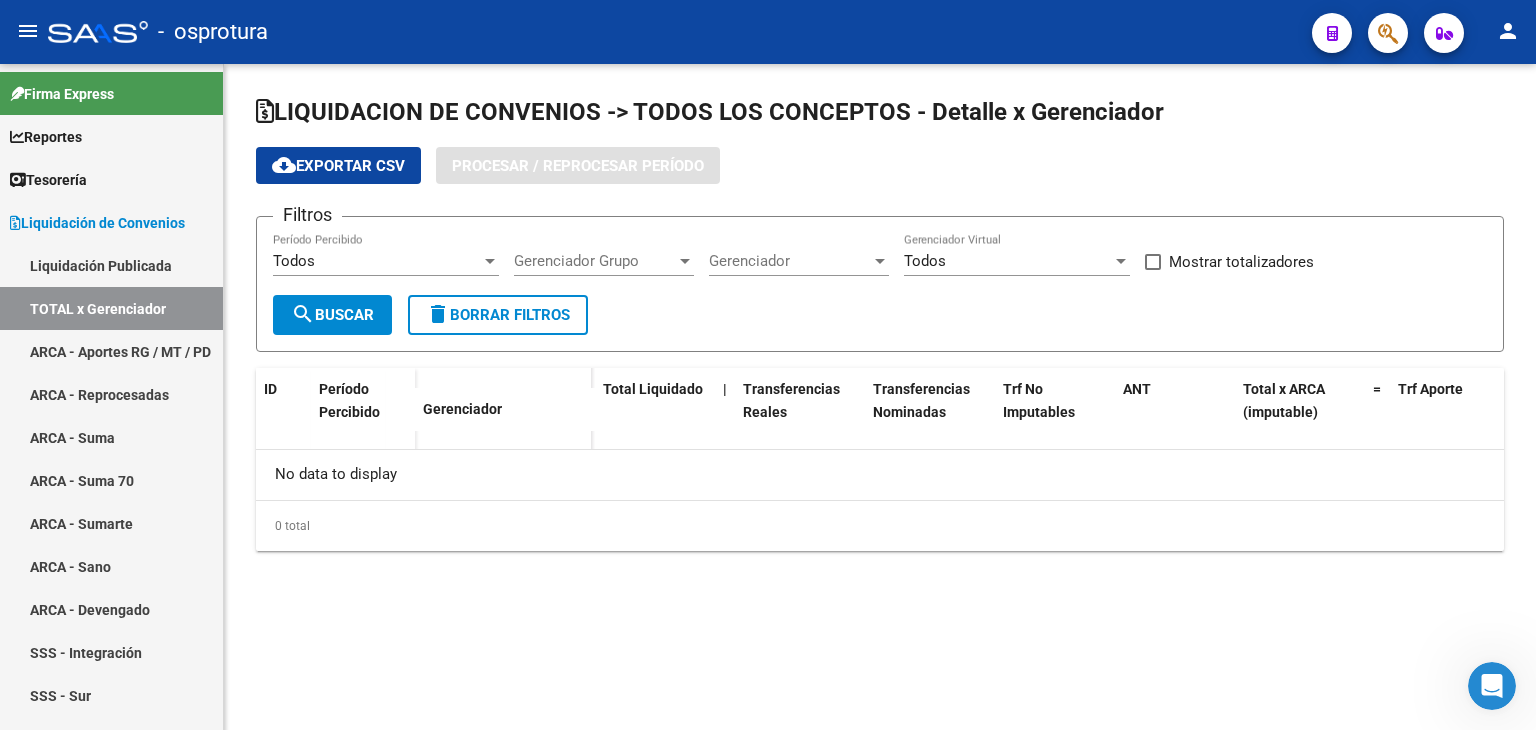 scroll, scrollTop: 0, scrollLeft: 0, axis: both 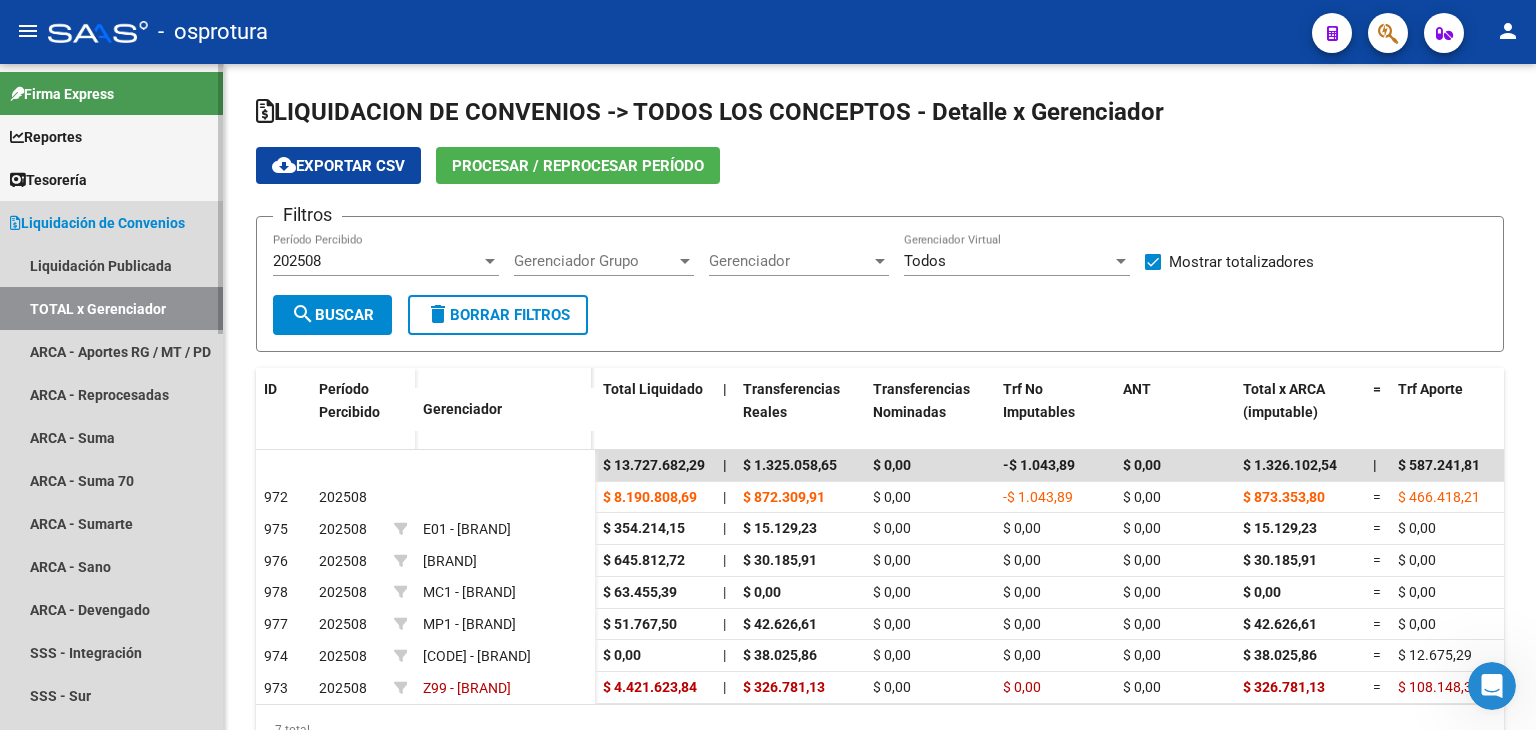 click on "Liquidación de Convenios" at bounding box center (97, 223) 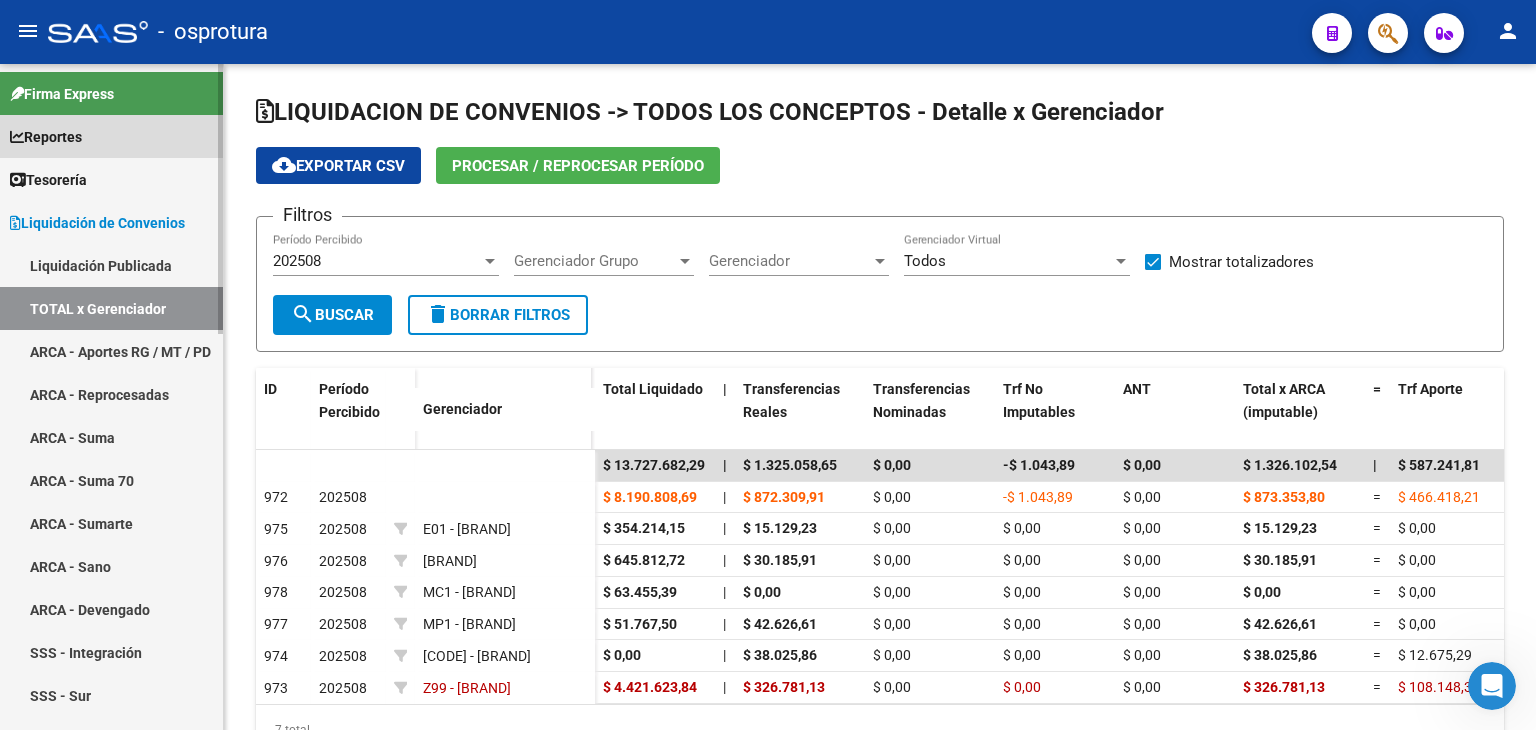 click on "Reportes" at bounding box center (111, 136) 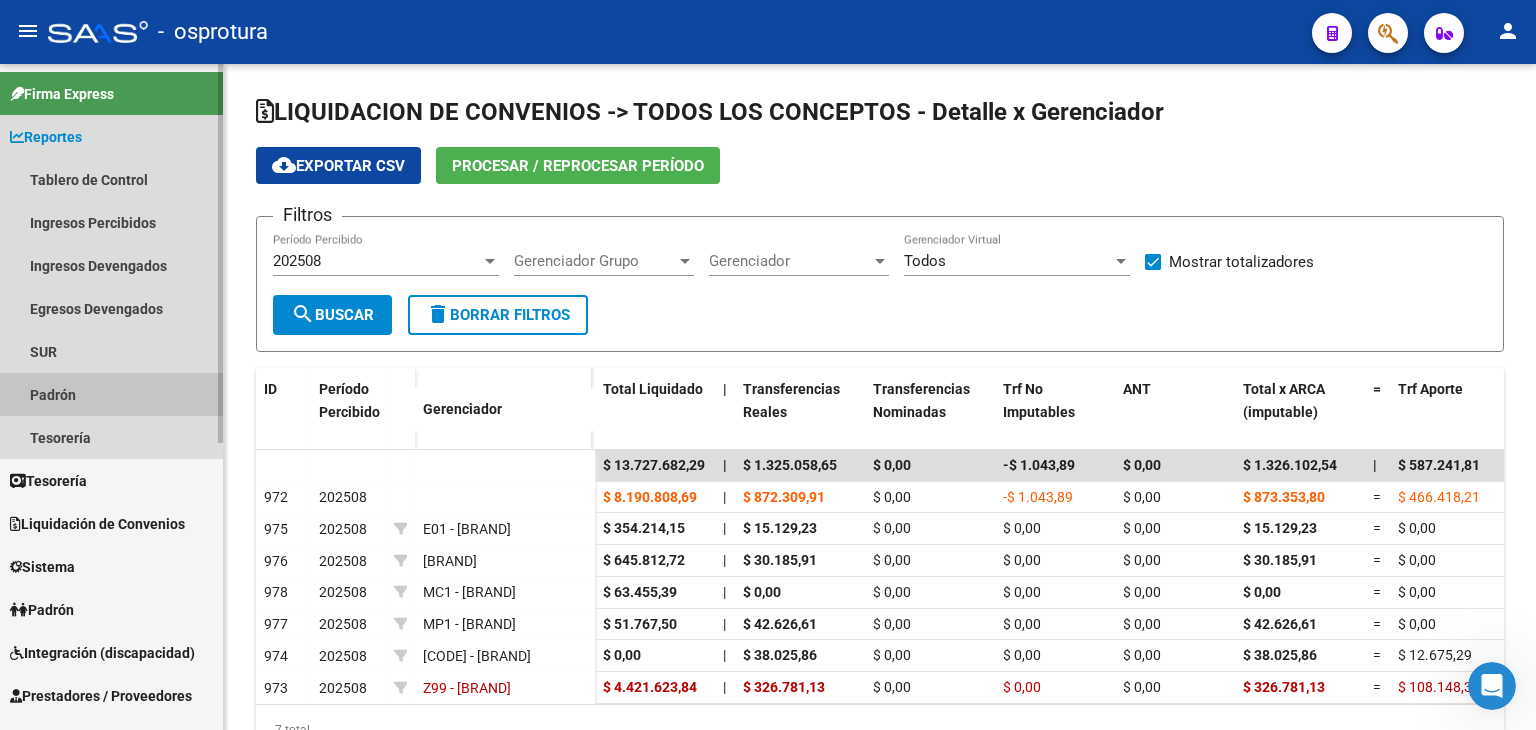 click on "Padrón" at bounding box center (111, 394) 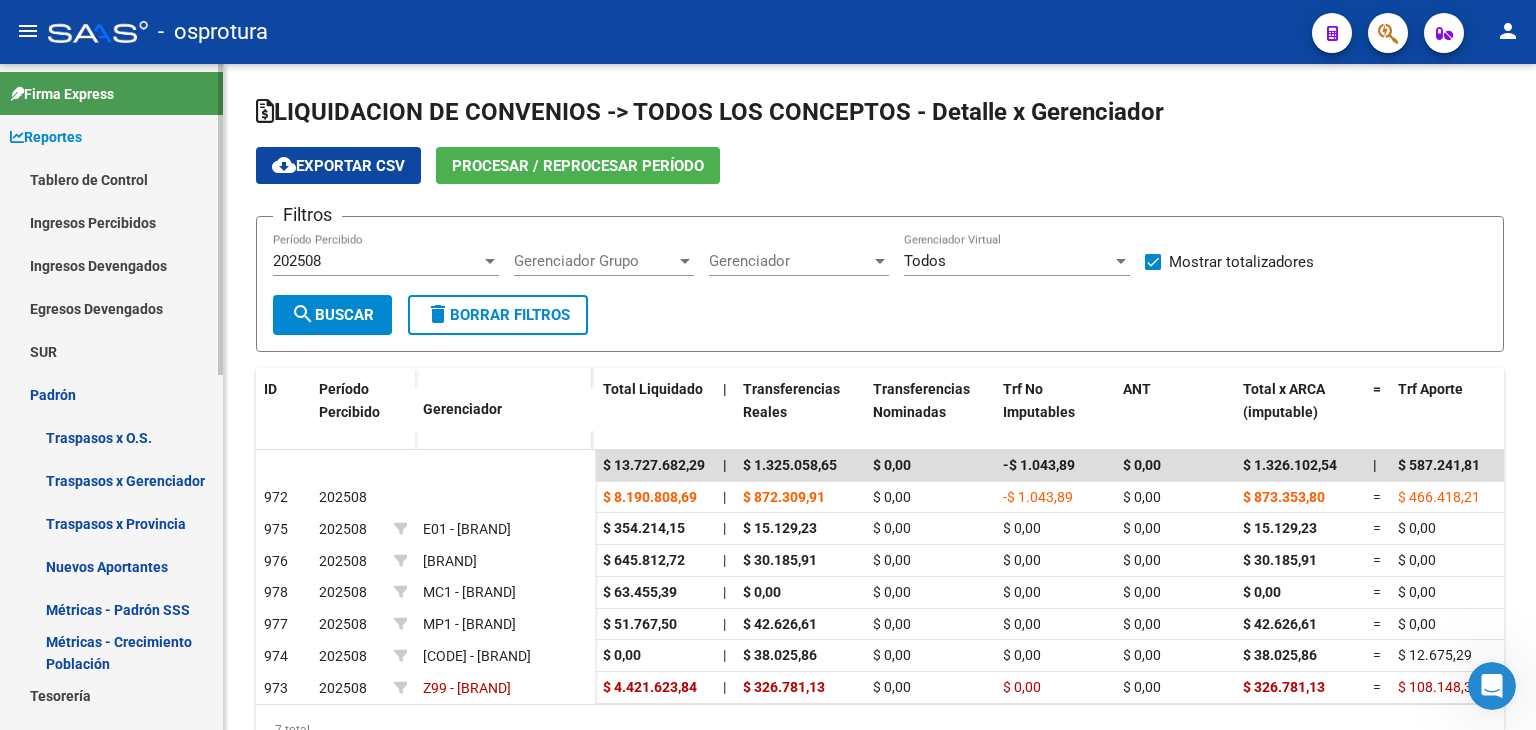 click on "Métricas - Padrón SSS" at bounding box center (111, 609) 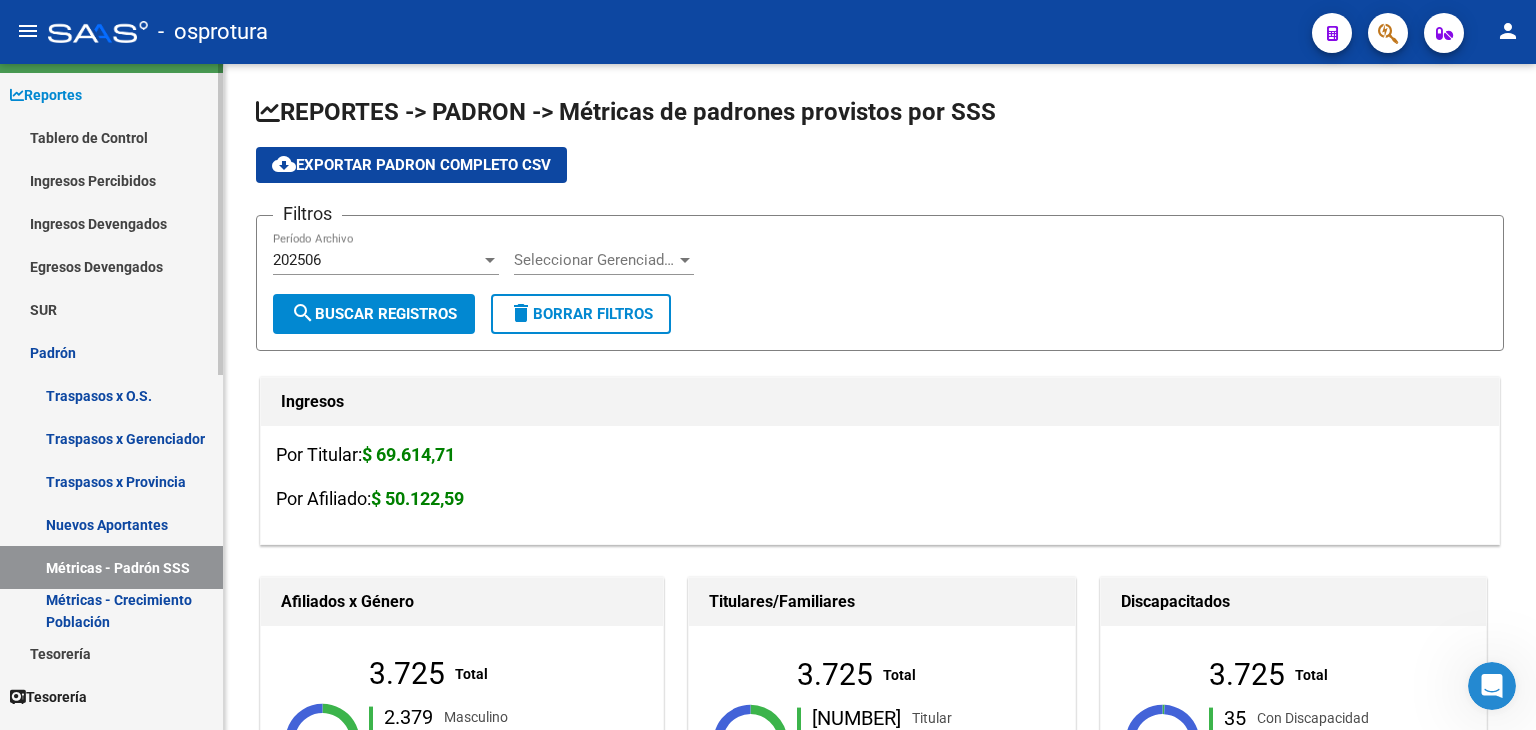 scroll, scrollTop: 80, scrollLeft: 0, axis: vertical 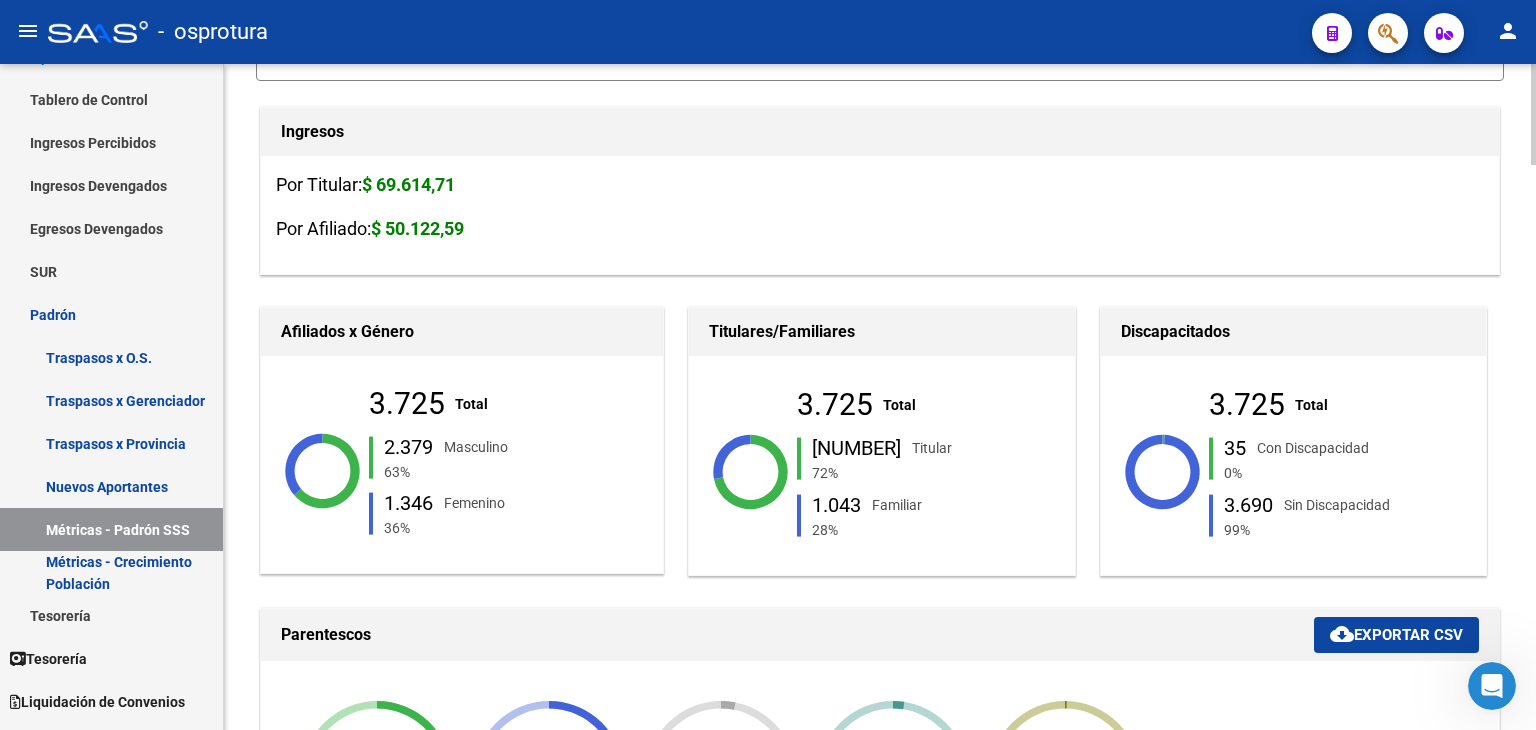 click on "REPORTES -> PADRON -> Métricas de padrones provistos por SSS cloud_download  Exportar Padron Completo CSV  Filtros [NUMBER] Período Archivo Seleccionar Gerenciador Seleccionar Gerenciador search  Buscar Registros  delete  Borrar Filtros  Ingresos Por Titular:  $ [AMOUNT] Por Afiliado:  $ [AMOUNT] Afiliados x Género  3.725   Total   2.379  Masculino  63%   1.346  Femenino  36%  Titulares/Familiares  3.725   Total   2.682  Titular  72%   1.043  Familiar  28%  Discapacitados  3.725   Total   35  Con Discapacidad  0%   3.690  Sin Discapacidad  99%  Parentescos cloud_download  Exportar CSV   72%   Titular   Total: 2.682   22%   Hijo < 21 años   Total: 803   3,1%   Cónyuge   Total: 115   2,4%   Concubino   Total: 90   0,4%   Hijo e/ 21-25 es...   Total: 14   0,2%   Hijo cónyuge sol...   Total: 9   0,2%   Familiar a cargo   Total: 7   0,1%   Menor b/ guarda-...   Total: 3   0,1%   Hijo conyugue so...   Total: 2  Titulares cloud_download  Exportar CSV   81%   RELACION DE DEPE...   Total: 2.166   8%   7%  0 ?" 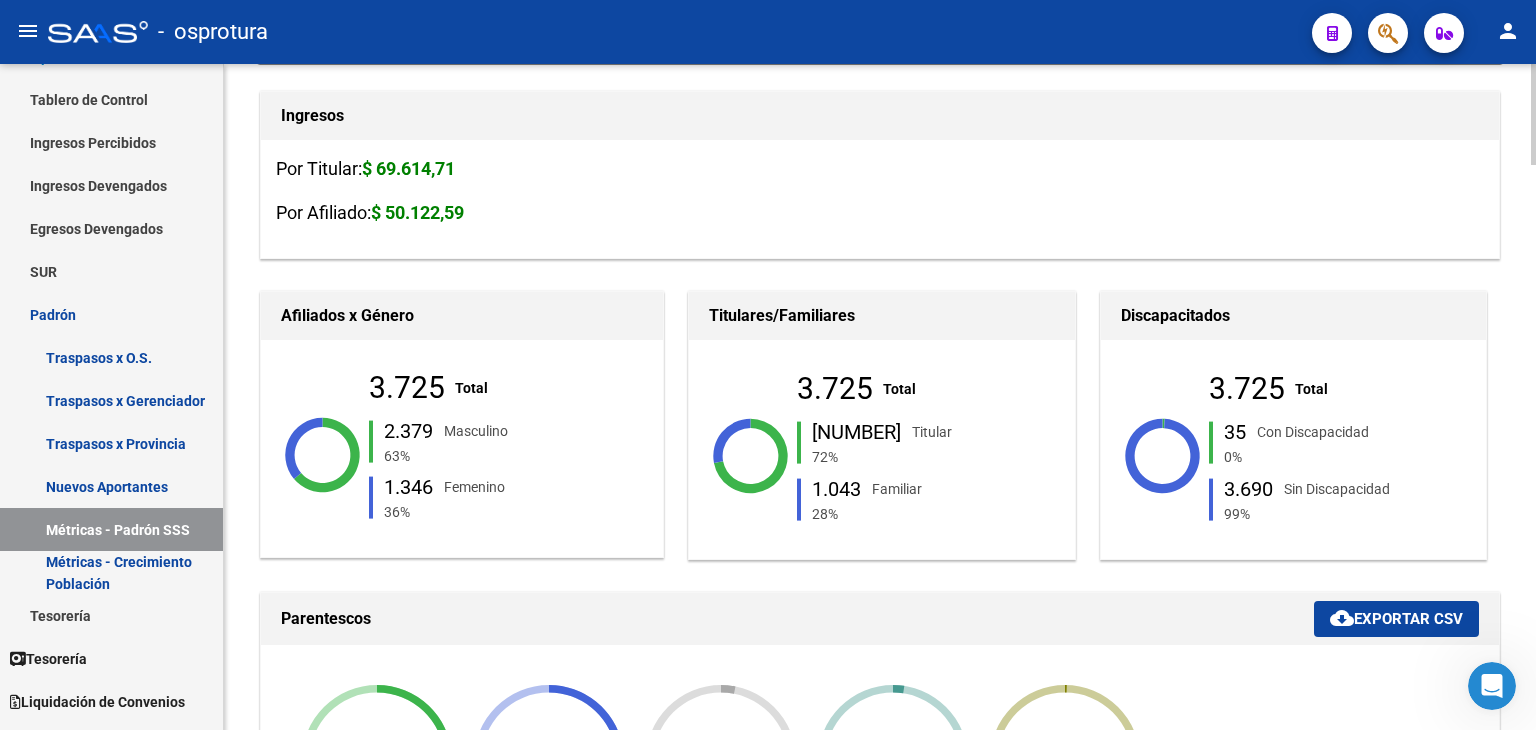 scroll, scrollTop: 0, scrollLeft: 0, axis: both 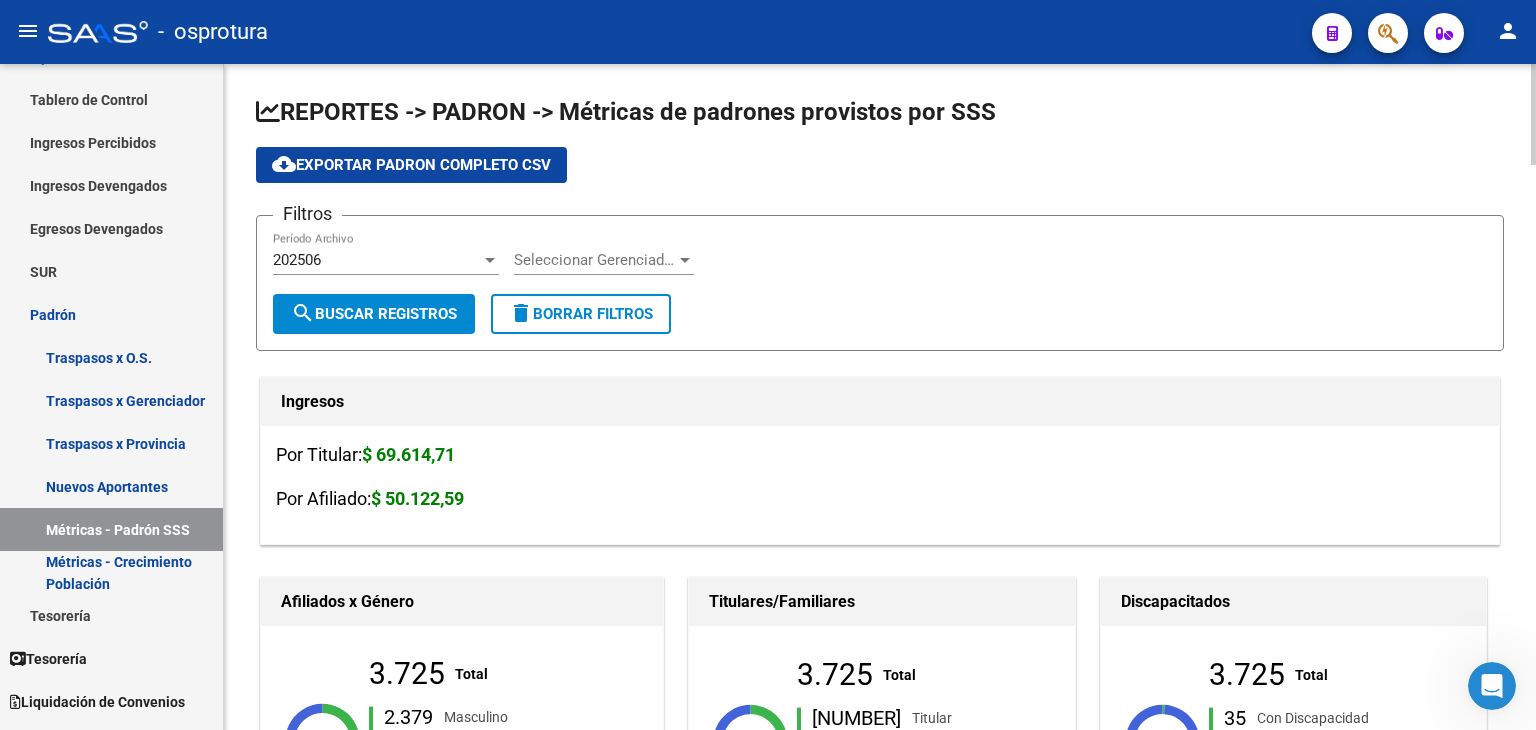 click 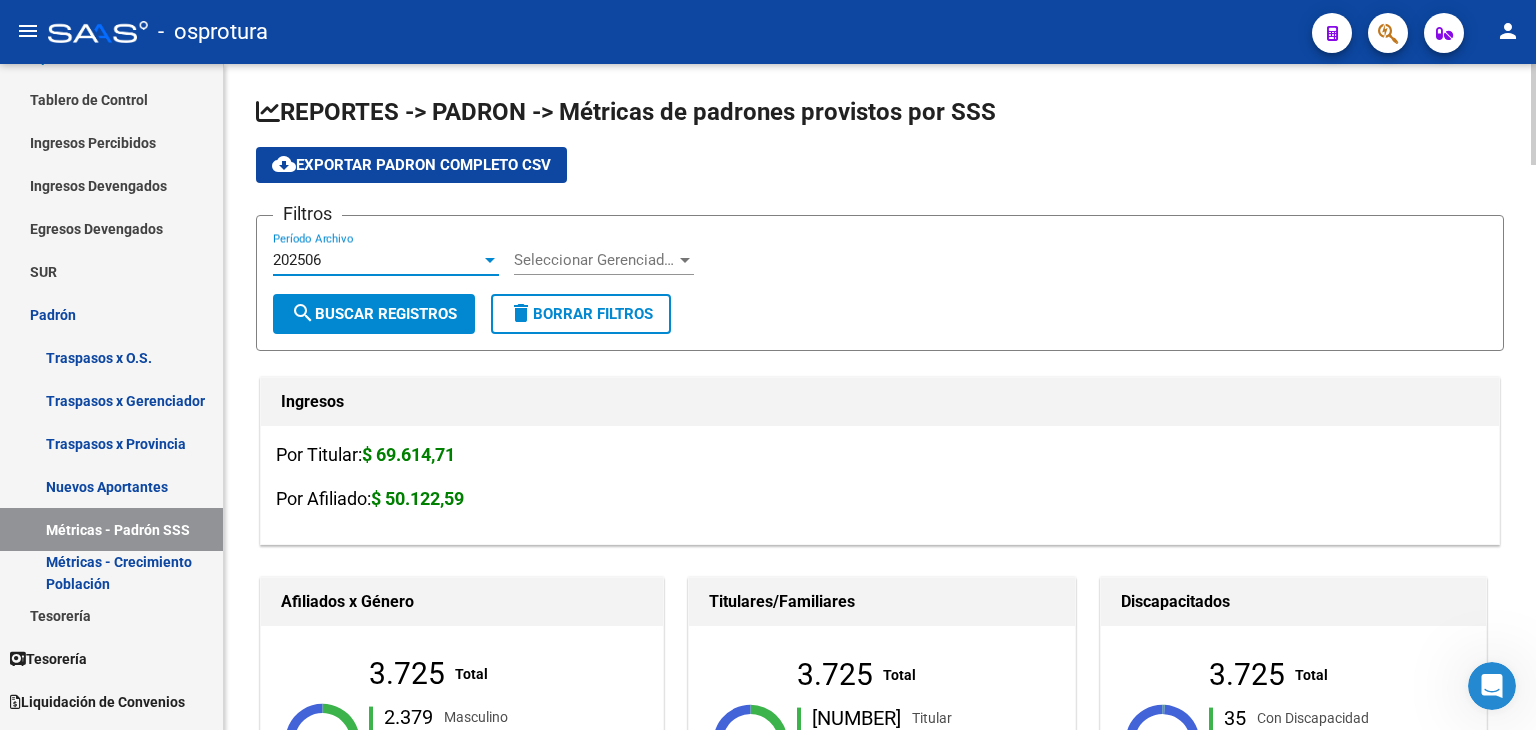 click on "202506" at bounding box center [377, 260] 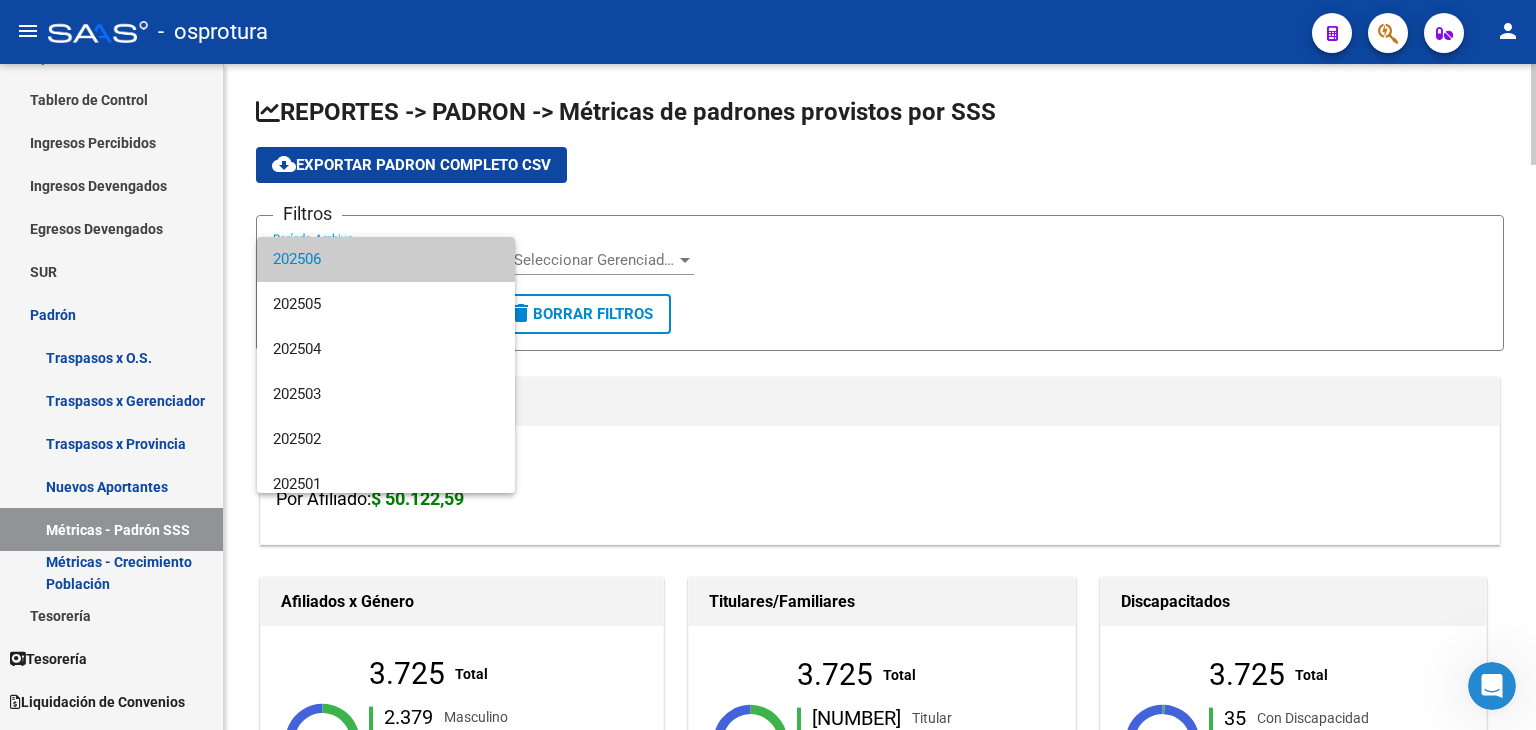 click on "202506" at bounding box center [386, 259] 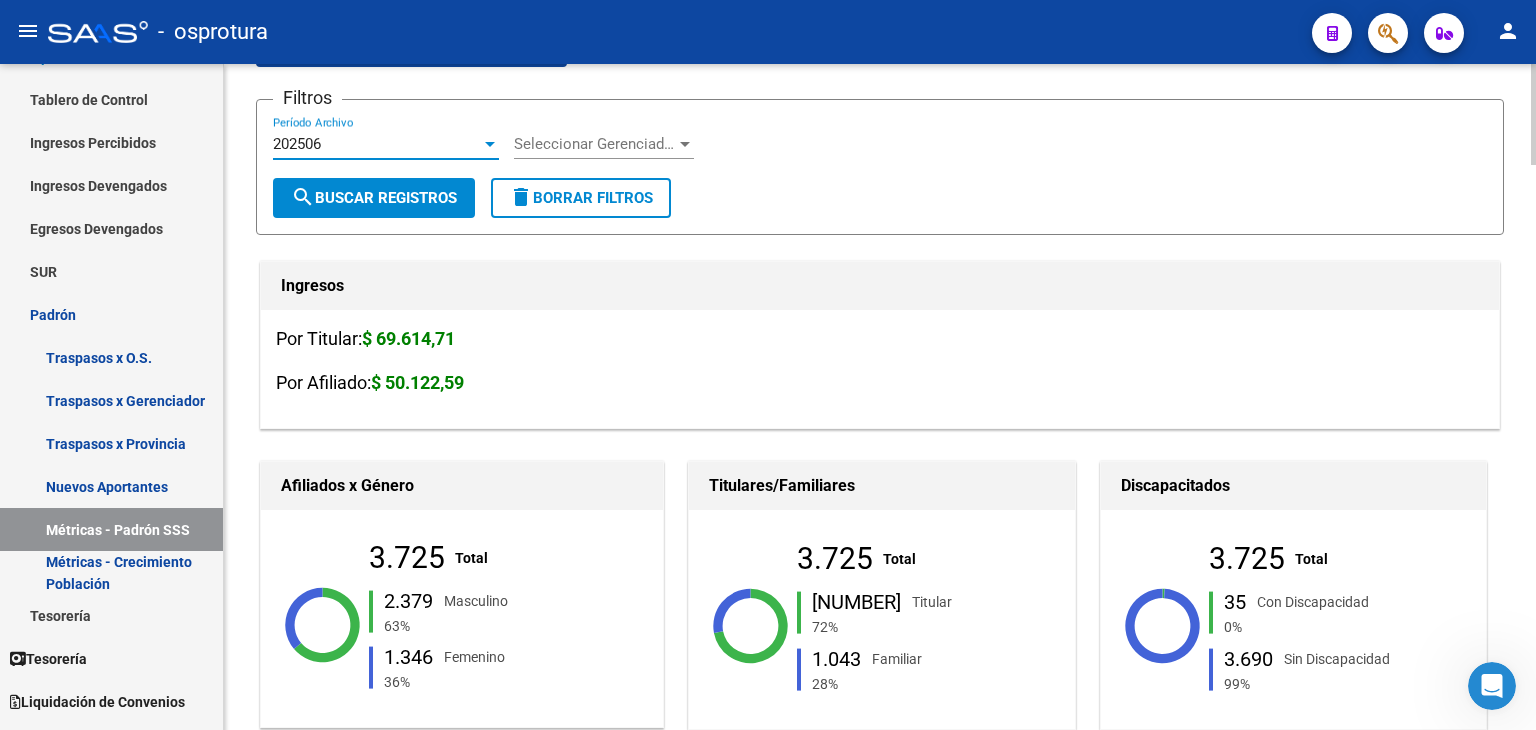 scroll, scrollTop: 196, scrollLeft: 0, axis: vertical 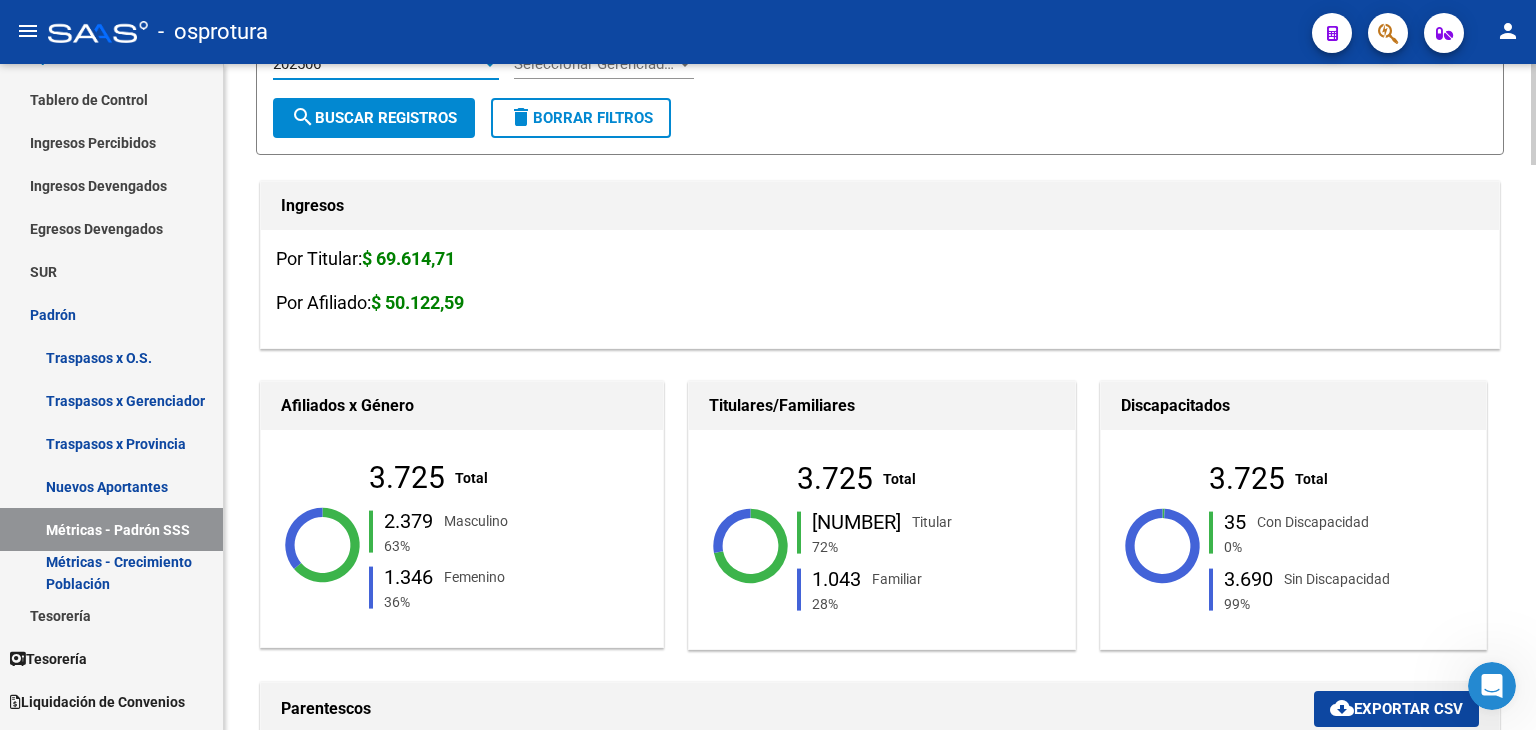 click 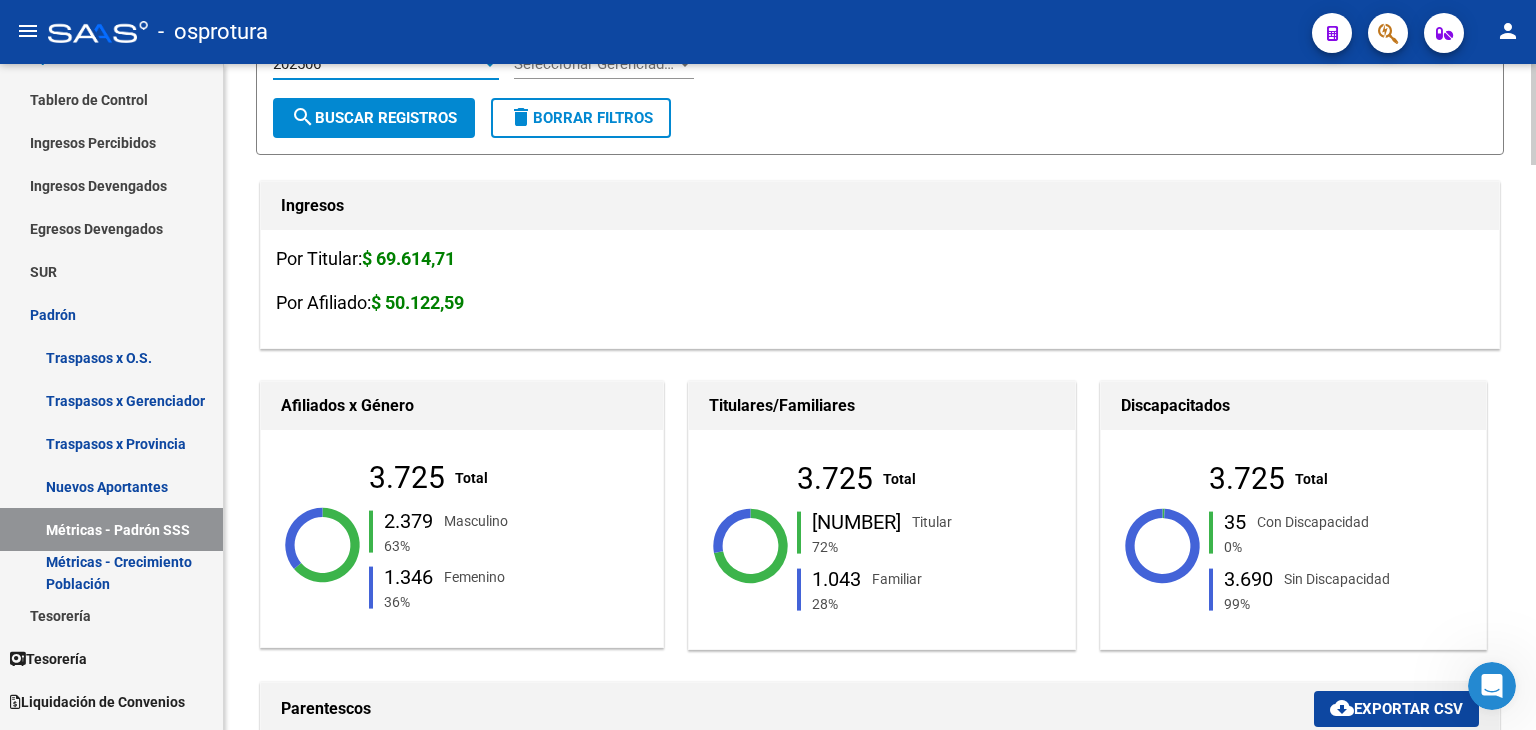 scroll, scrollTop: 0, scrollLeft: 0, axis: both 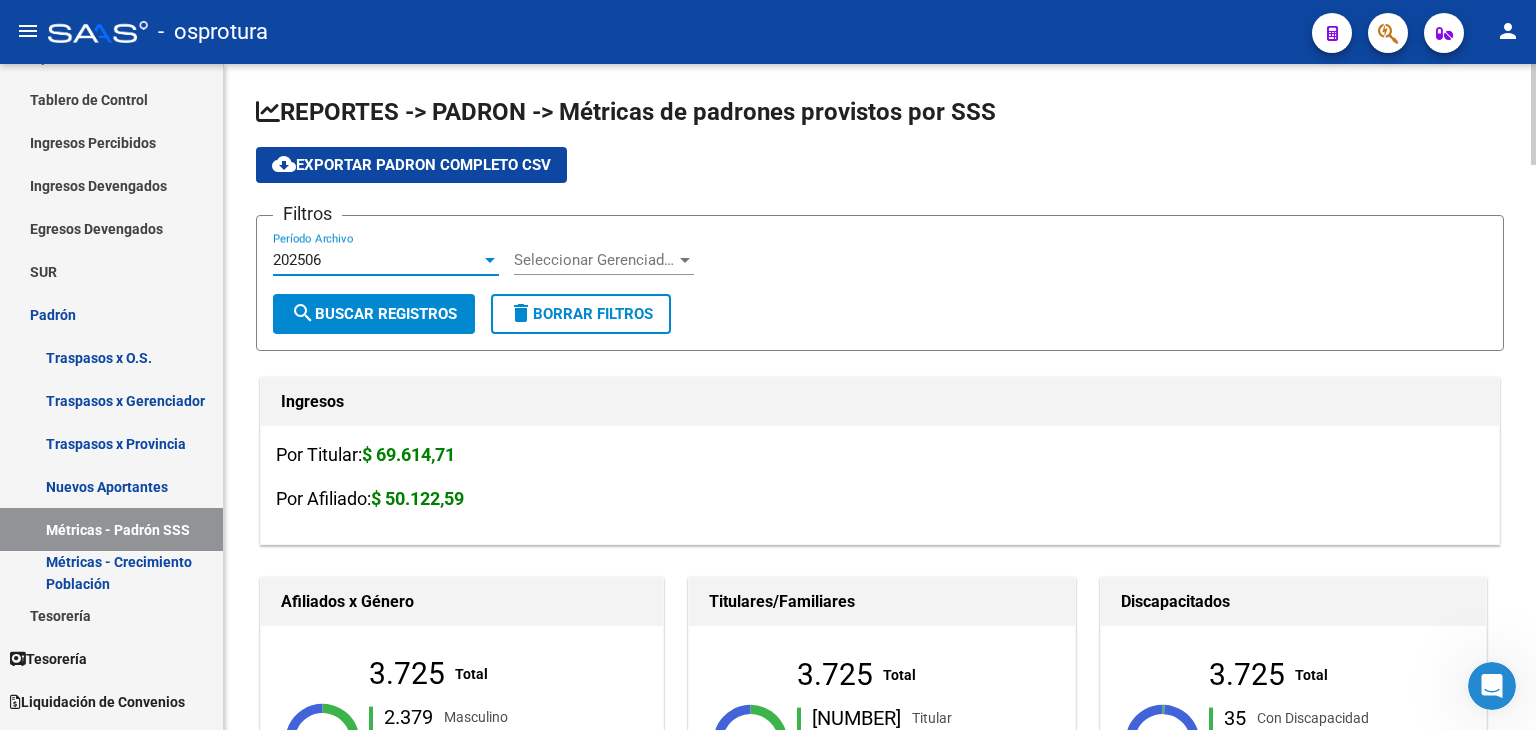 click 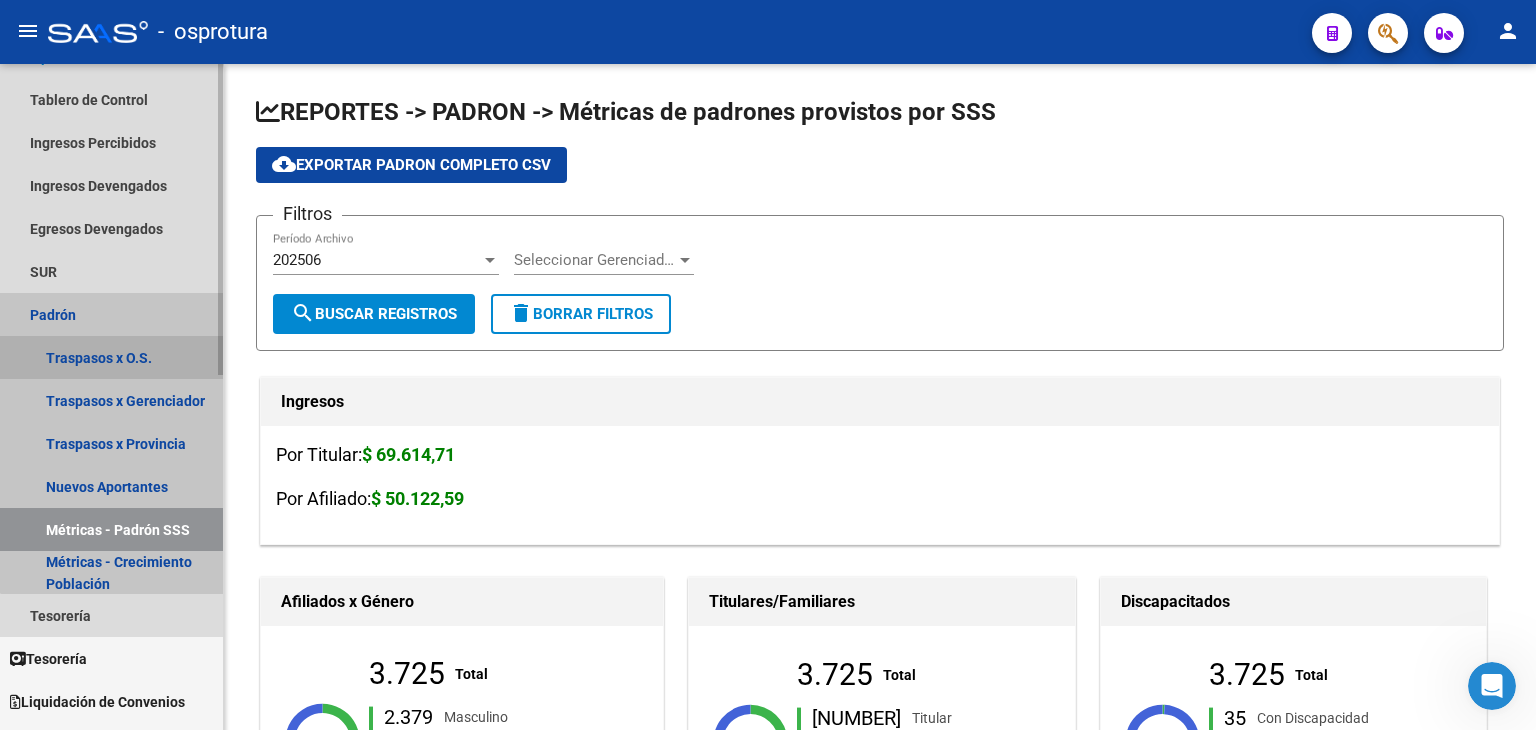click on "Traspasos x O.S." at bounding box center (111, 357) 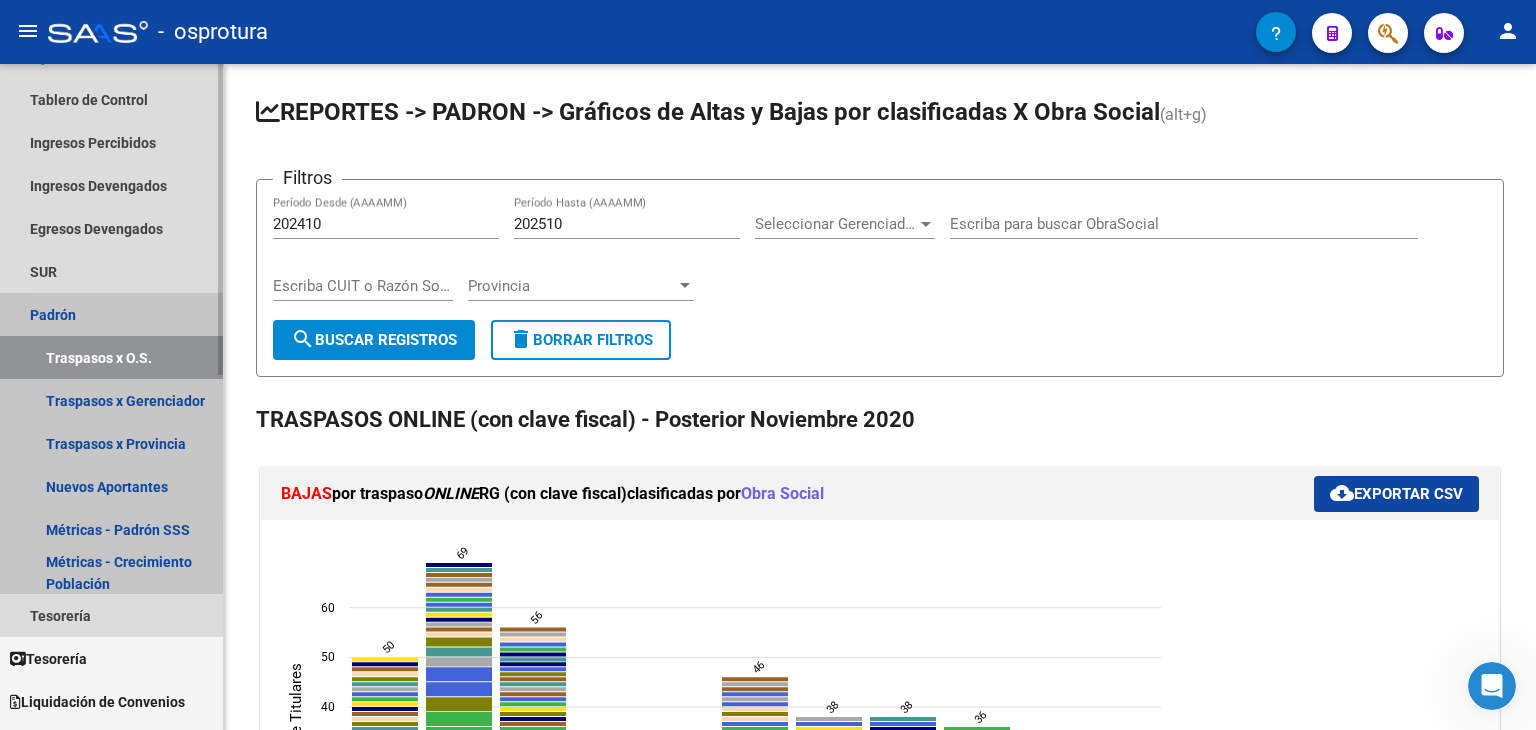 click on "Padrón" at bounding box center (111, 314) 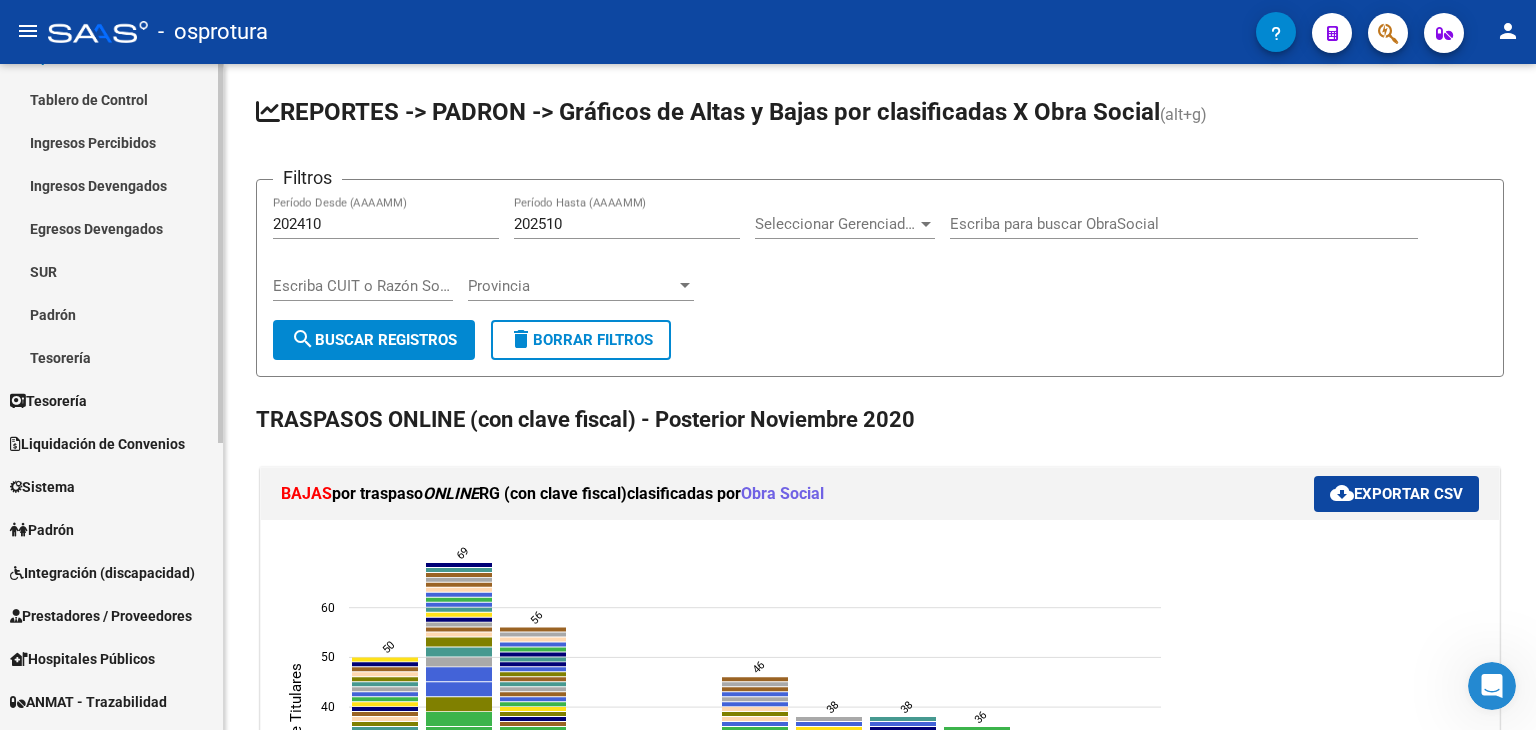 click on "Tesorería" at bounding box center [111, 357] 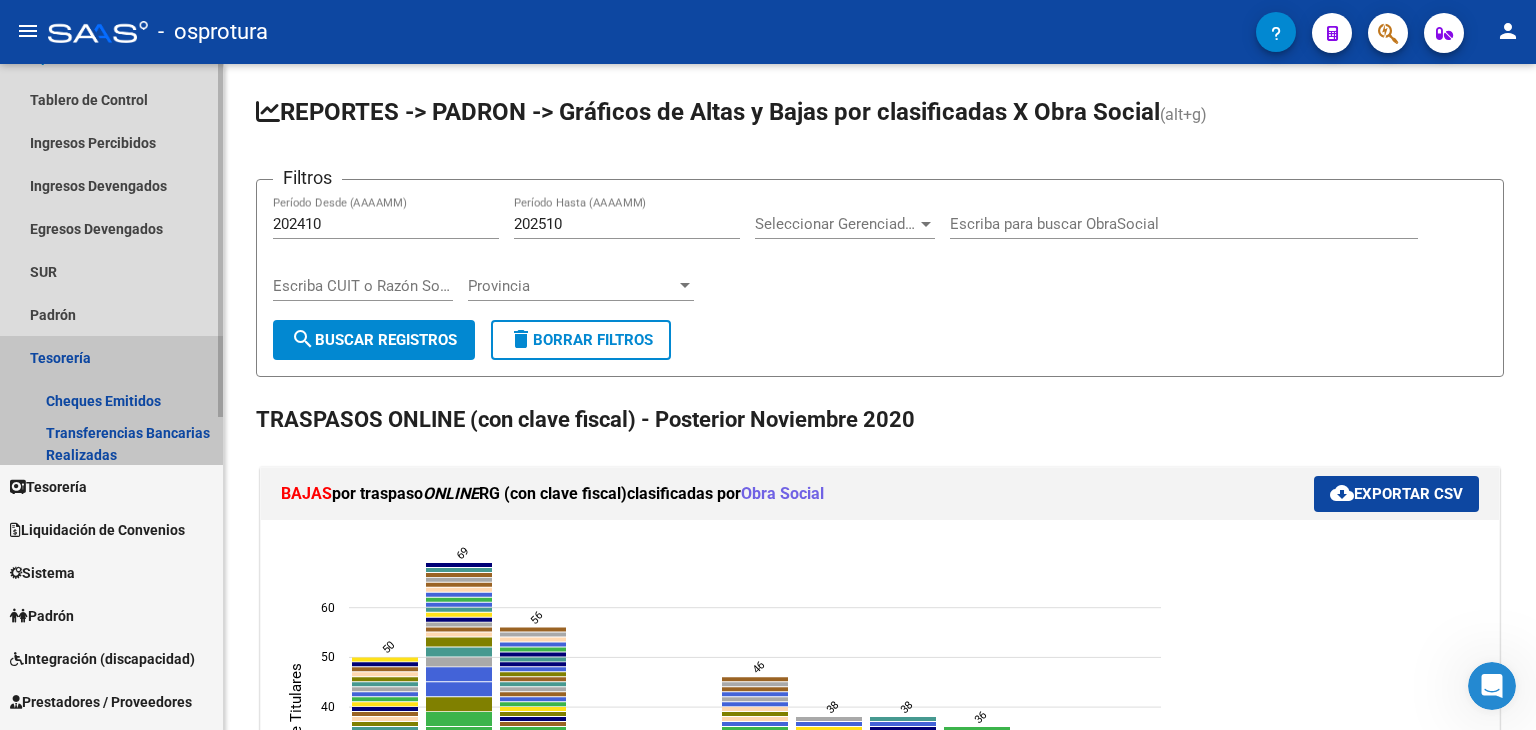 click on "Tesorería" at bounding box center (111, 357) 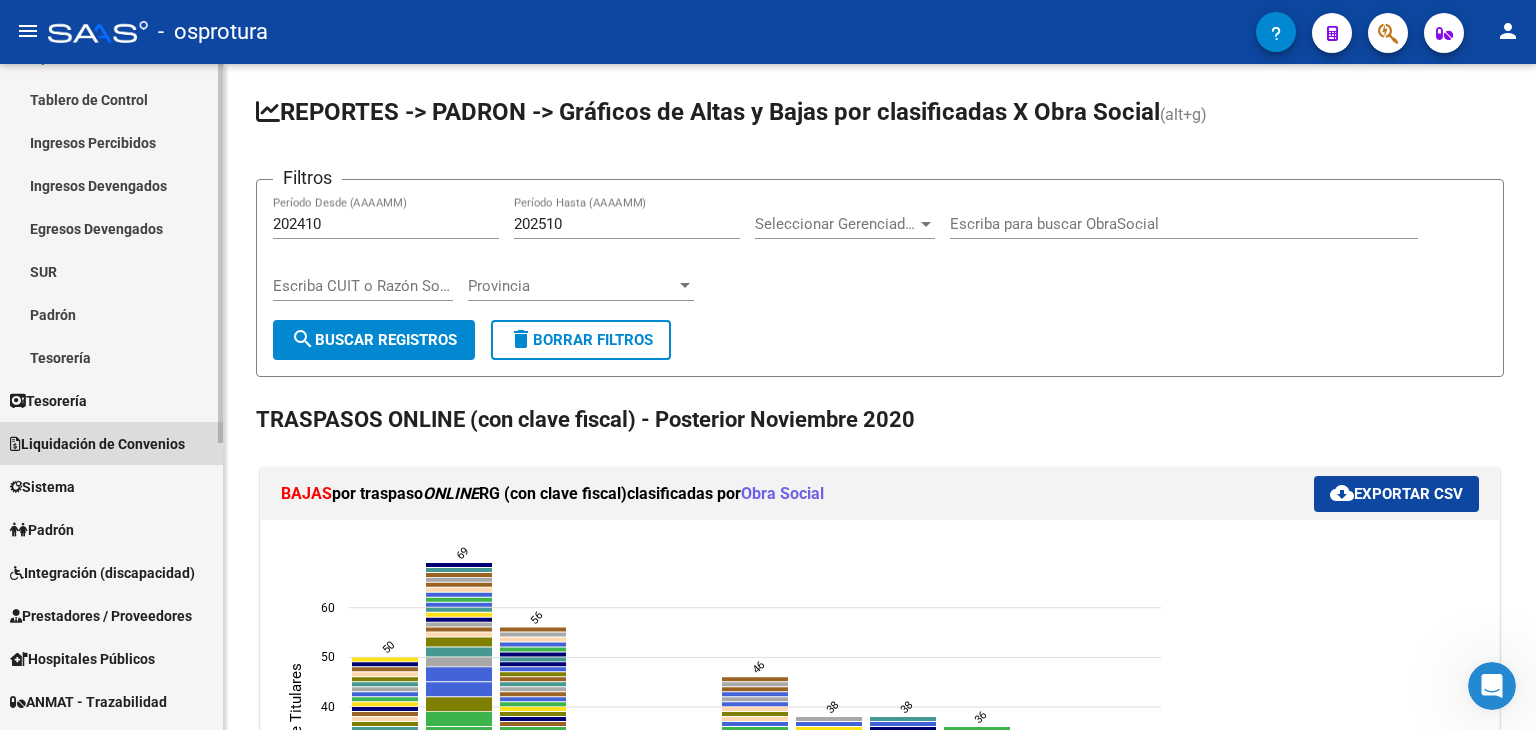 click on "Liquidación de Convenios" at bounding box center (97, 444) 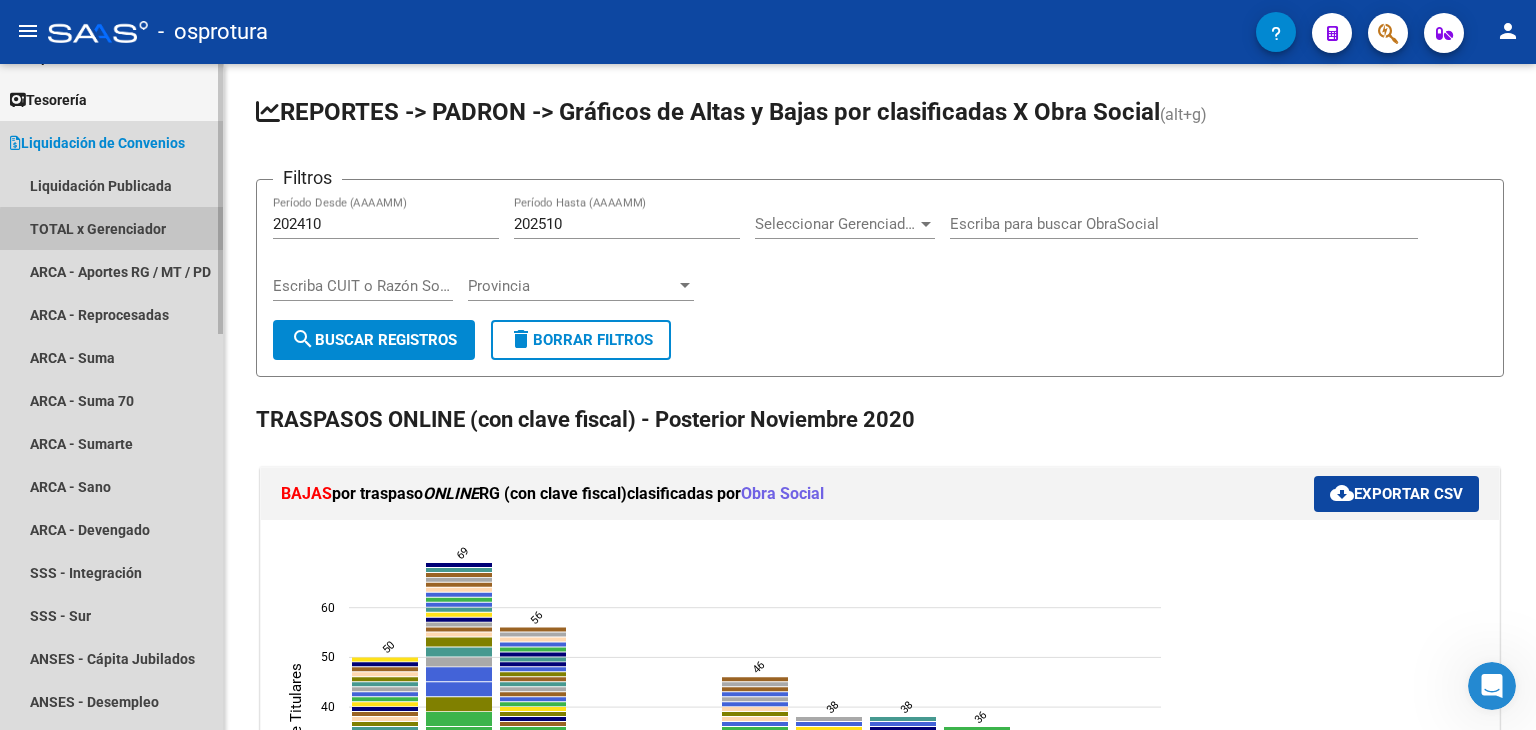 click on "TOTAL x Gerenciador" at bounding box center (111, 228) 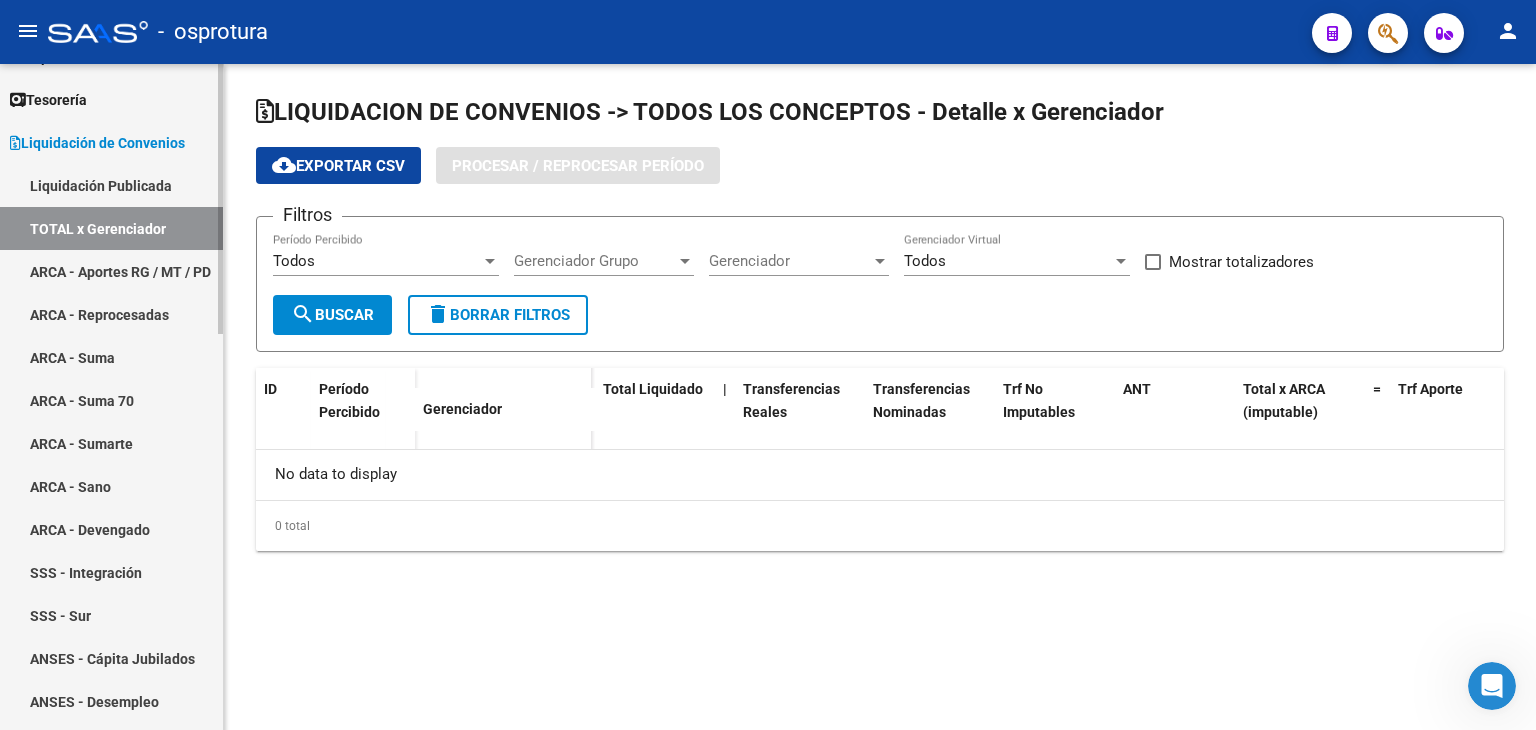 checkbox on "true" 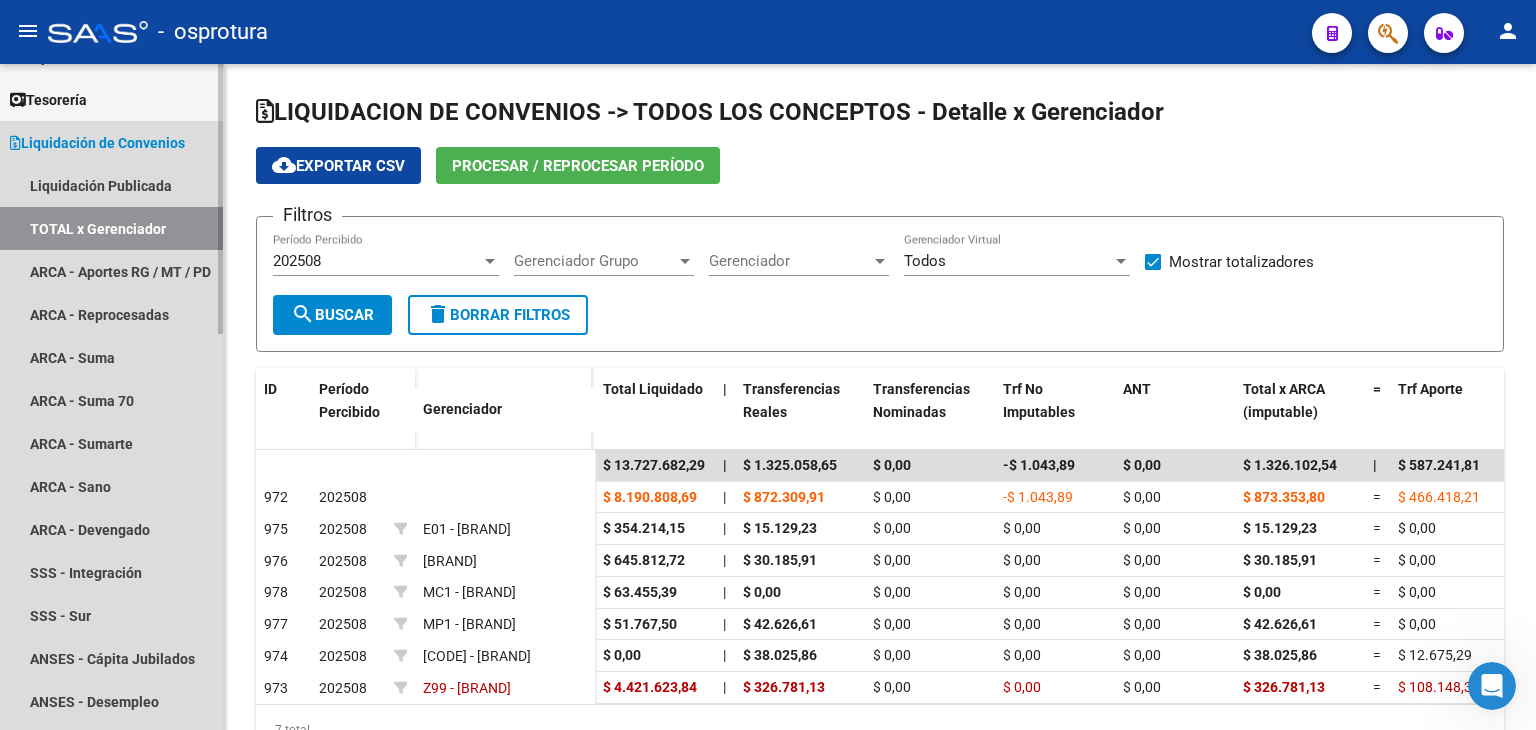 click on "TOTAL x Gerenciador" at bounding box center (111, 228) 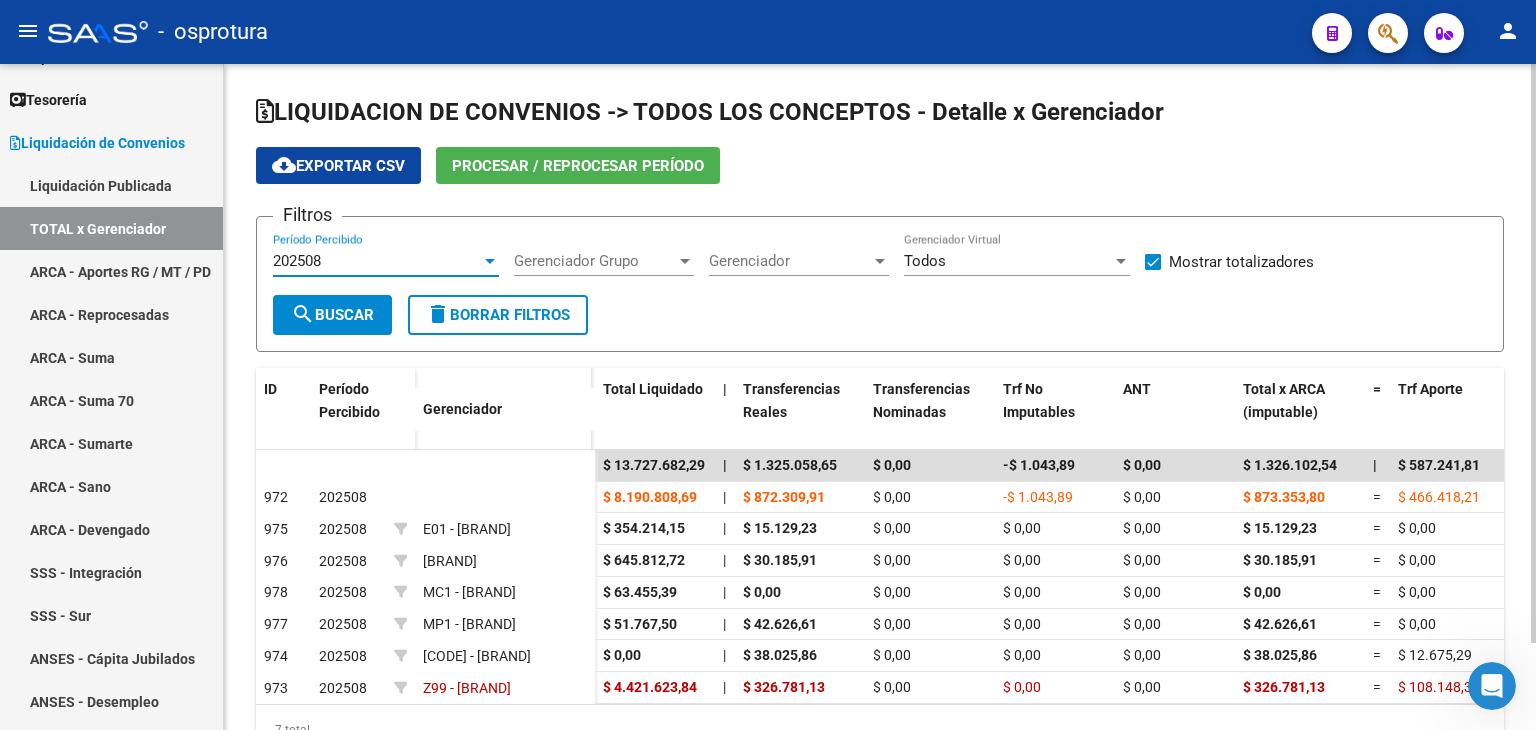 click on "202508" at bounding box center (377, 261) 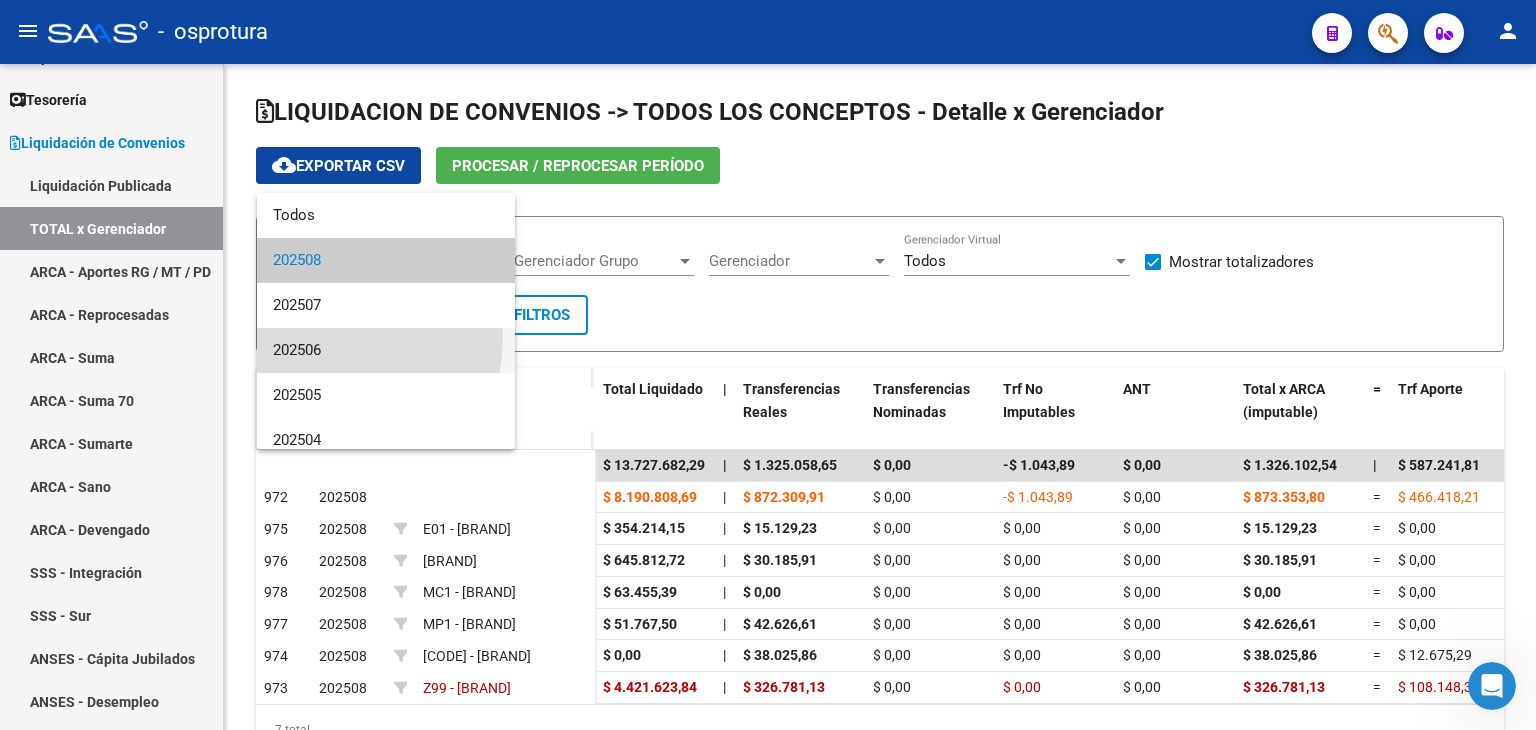 click on "202506" at bounding box center [386, 350] 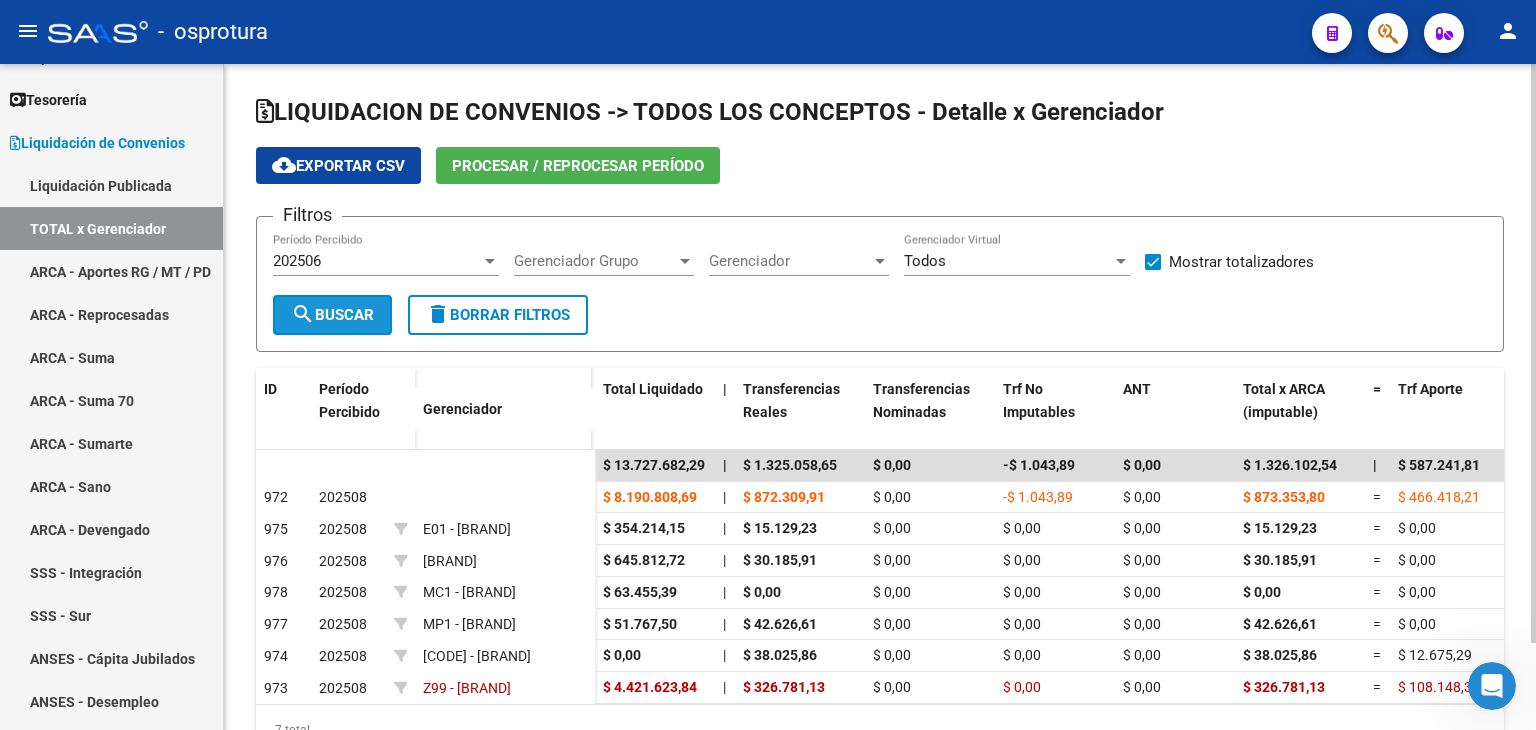 click on "search  Buscar" 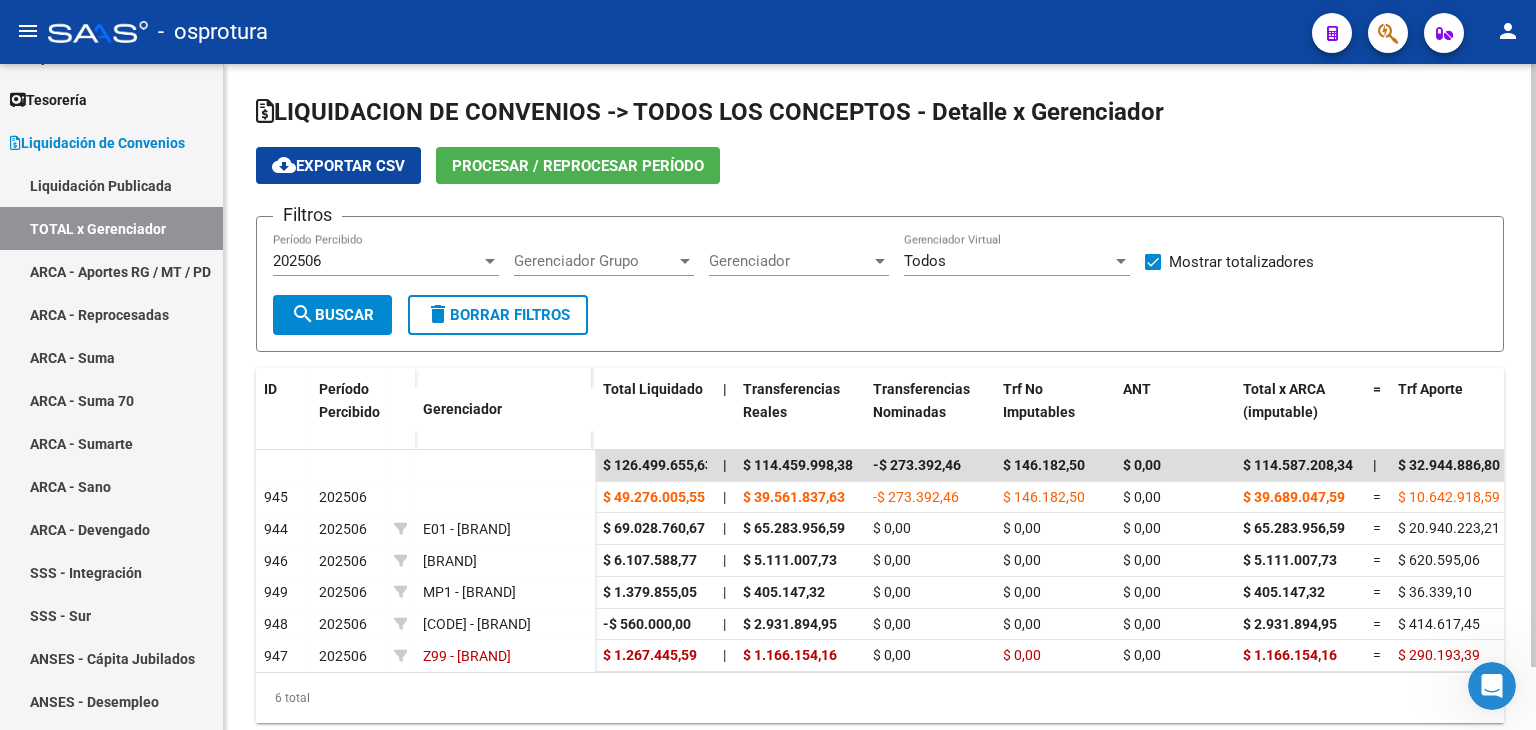 click on "[NUMBER] Período Percibido" 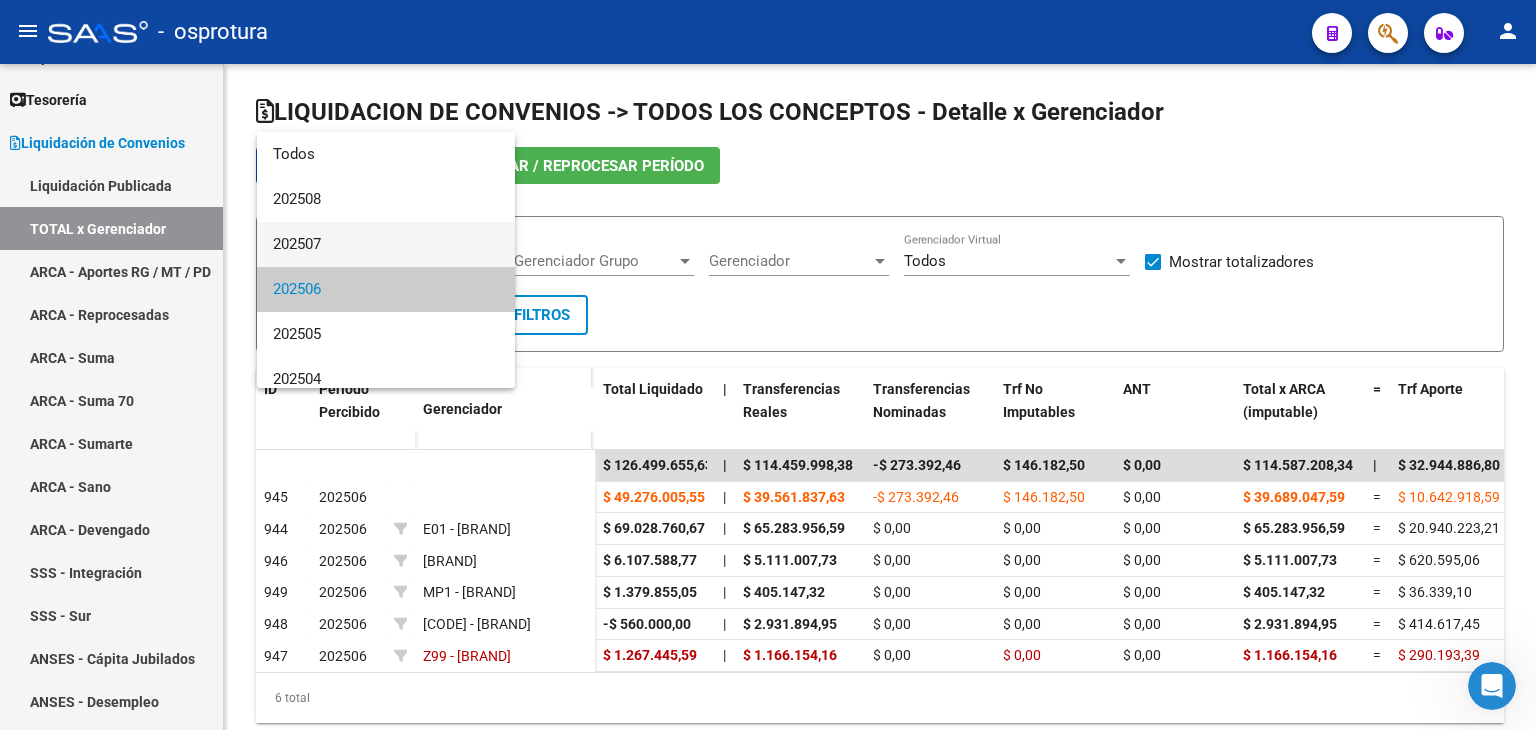scroll, scrollTop: 29, scrollLeft: 0, axis: vertical 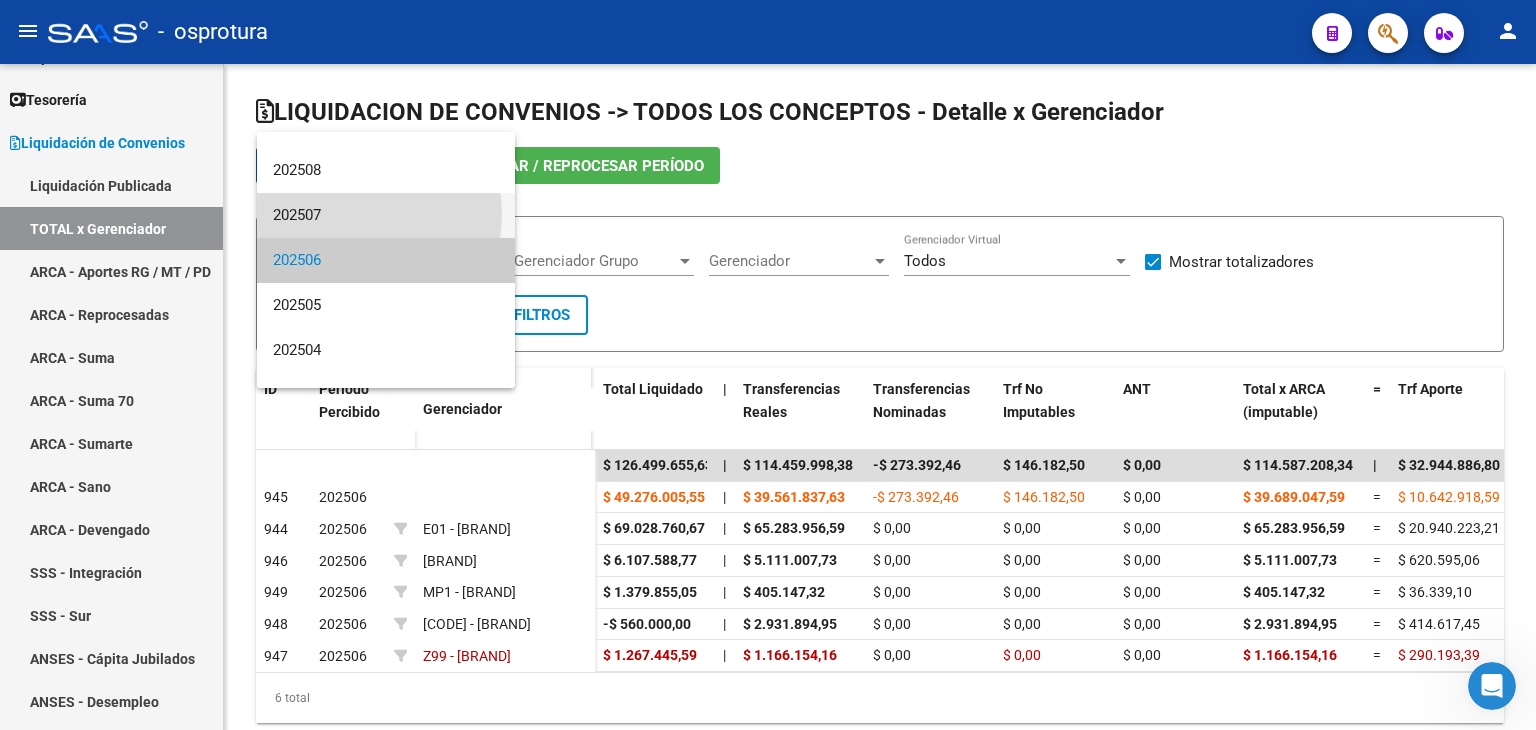 click on "202507" at bounding box center (386, 215) 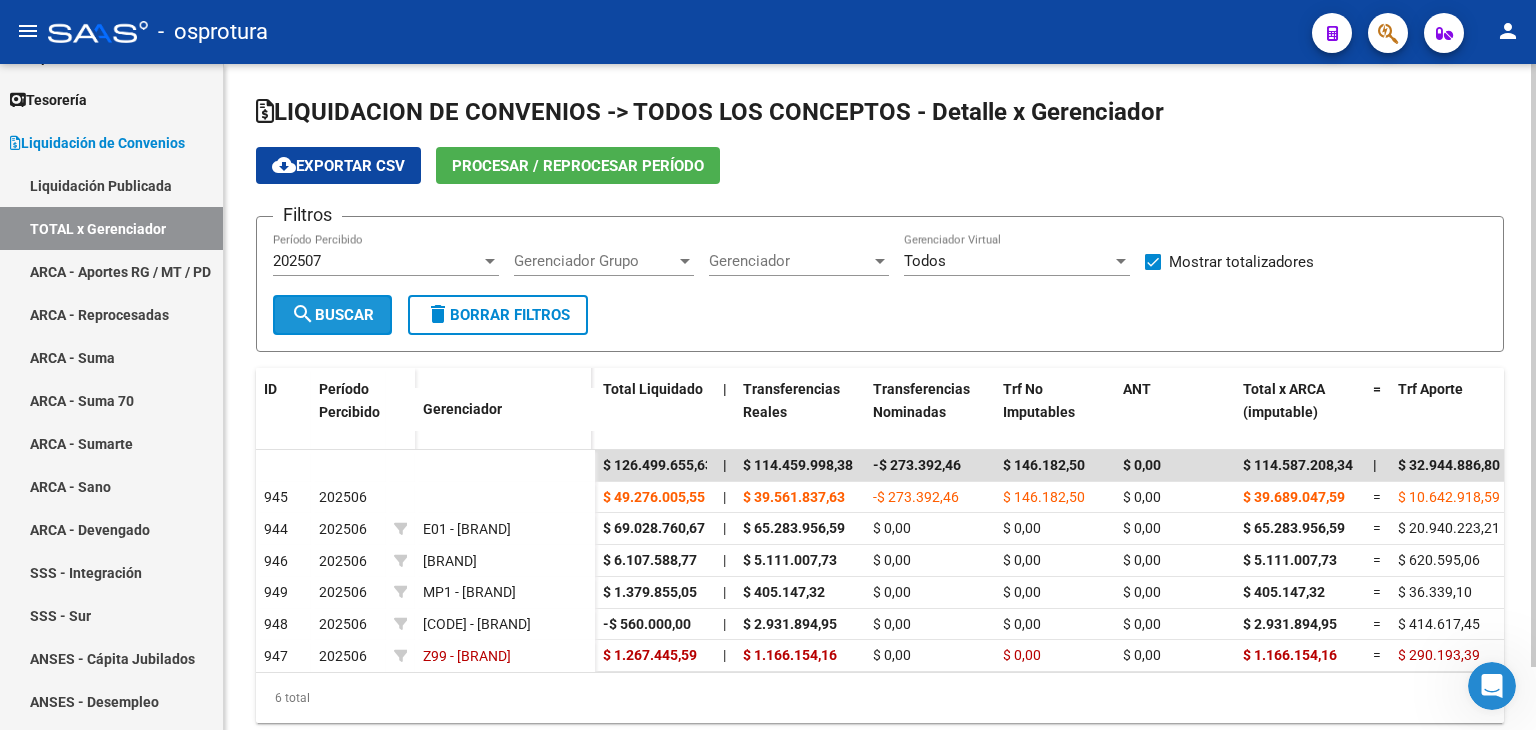 click on "search  Buscar" 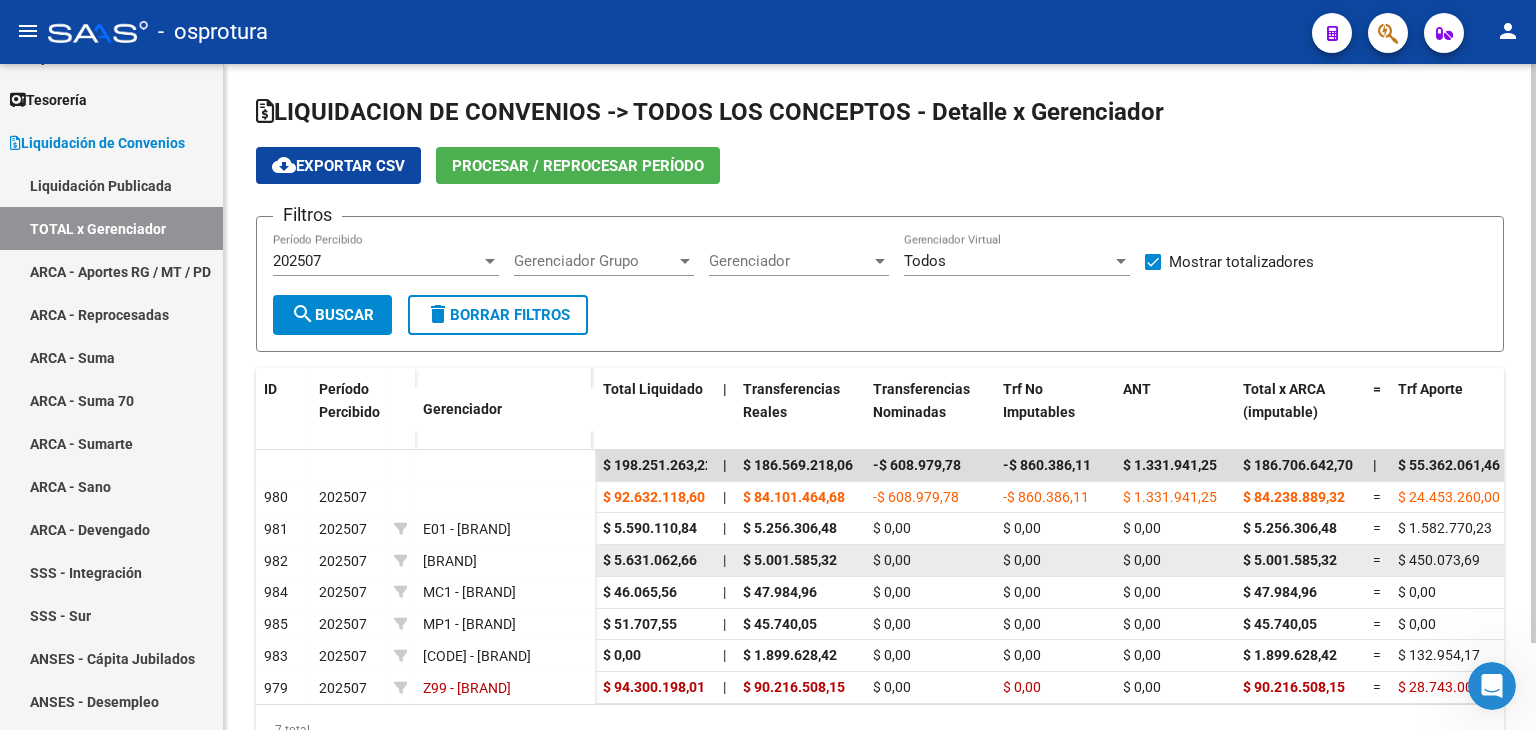 scroll, scrollTop: 6, scrollLeft: 0, axis: vertical 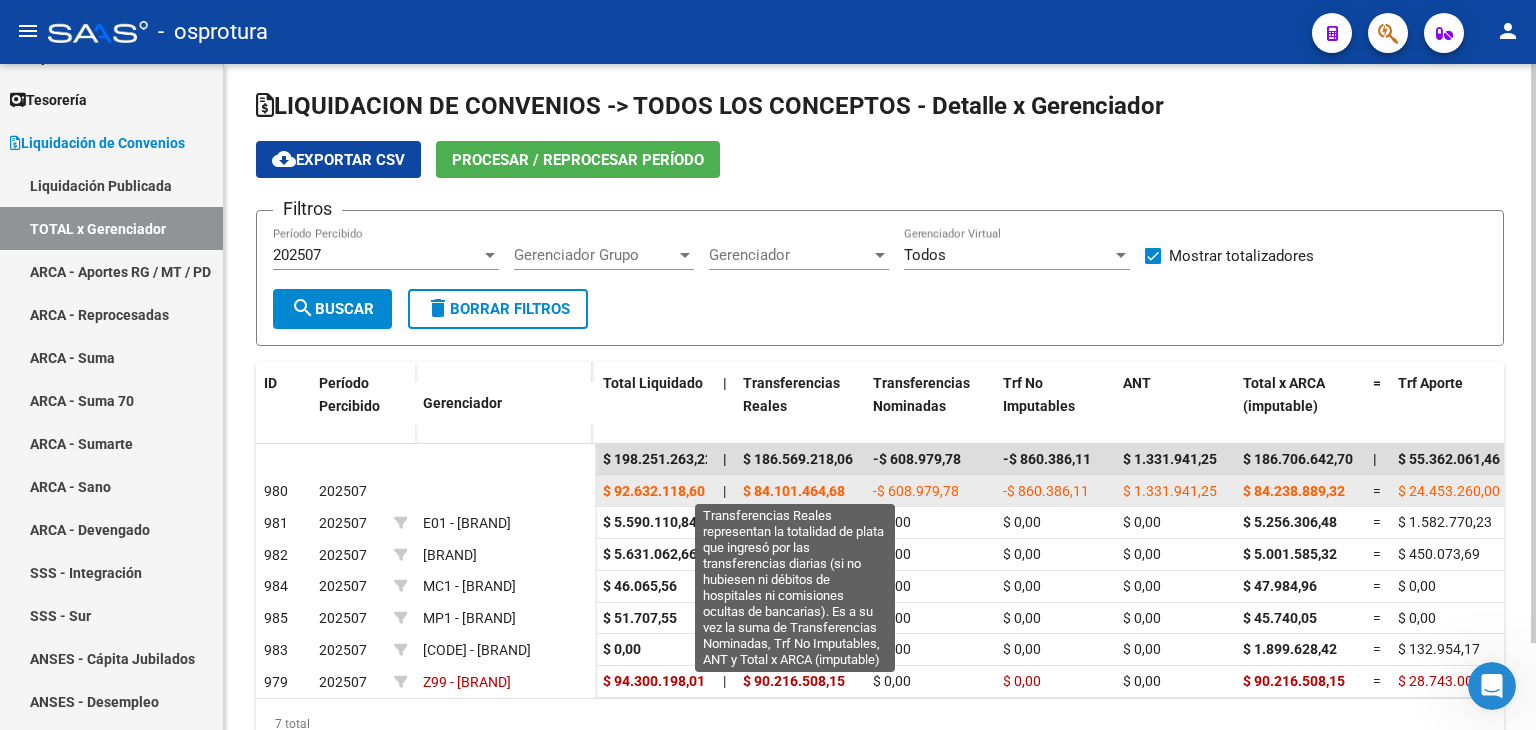 click on "$ 84.101.464,68" 